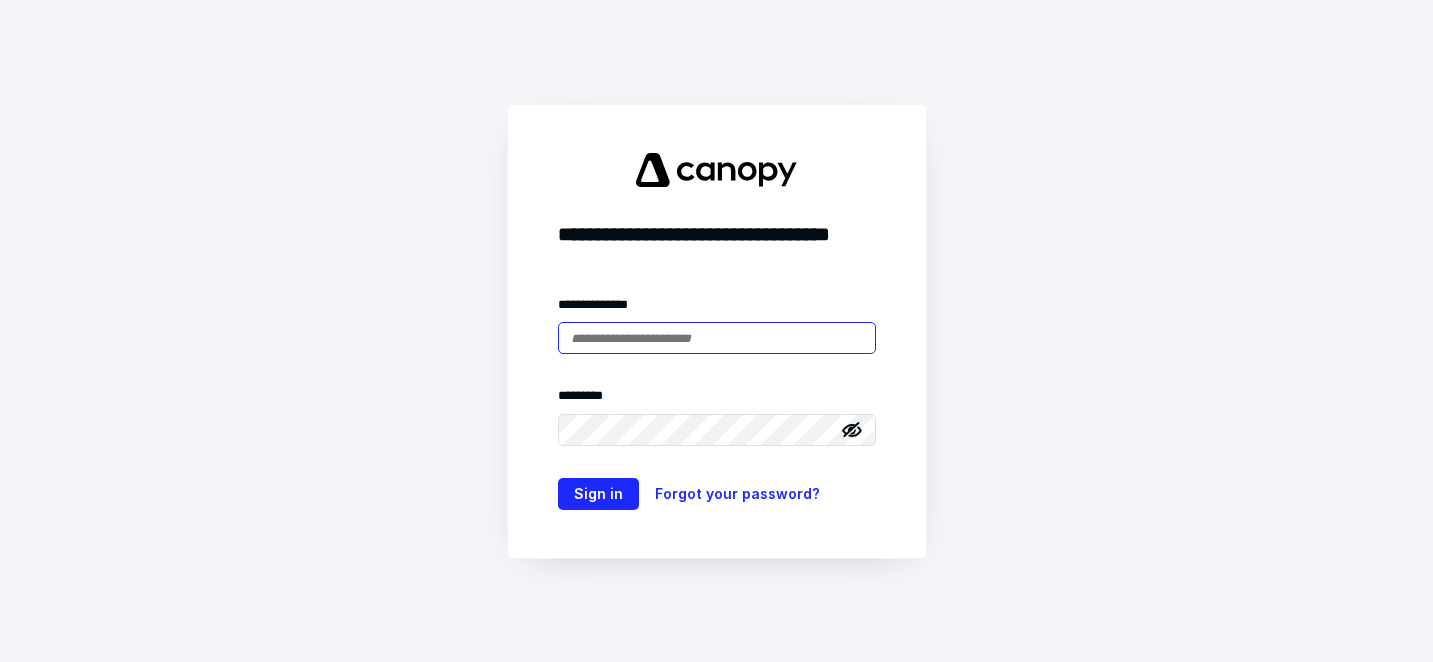 scroll, scrollTop: 0, scrollLeft: 0, axis: both 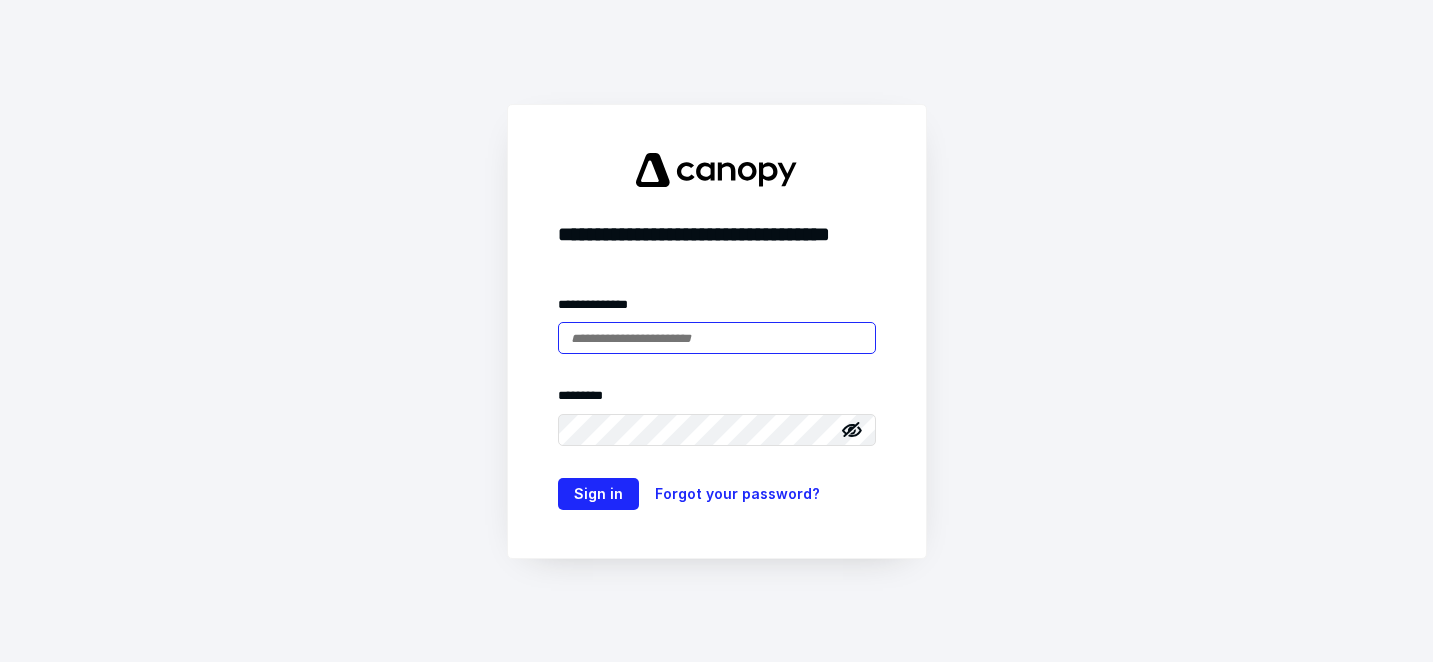 click at bounding box center [717, 338] 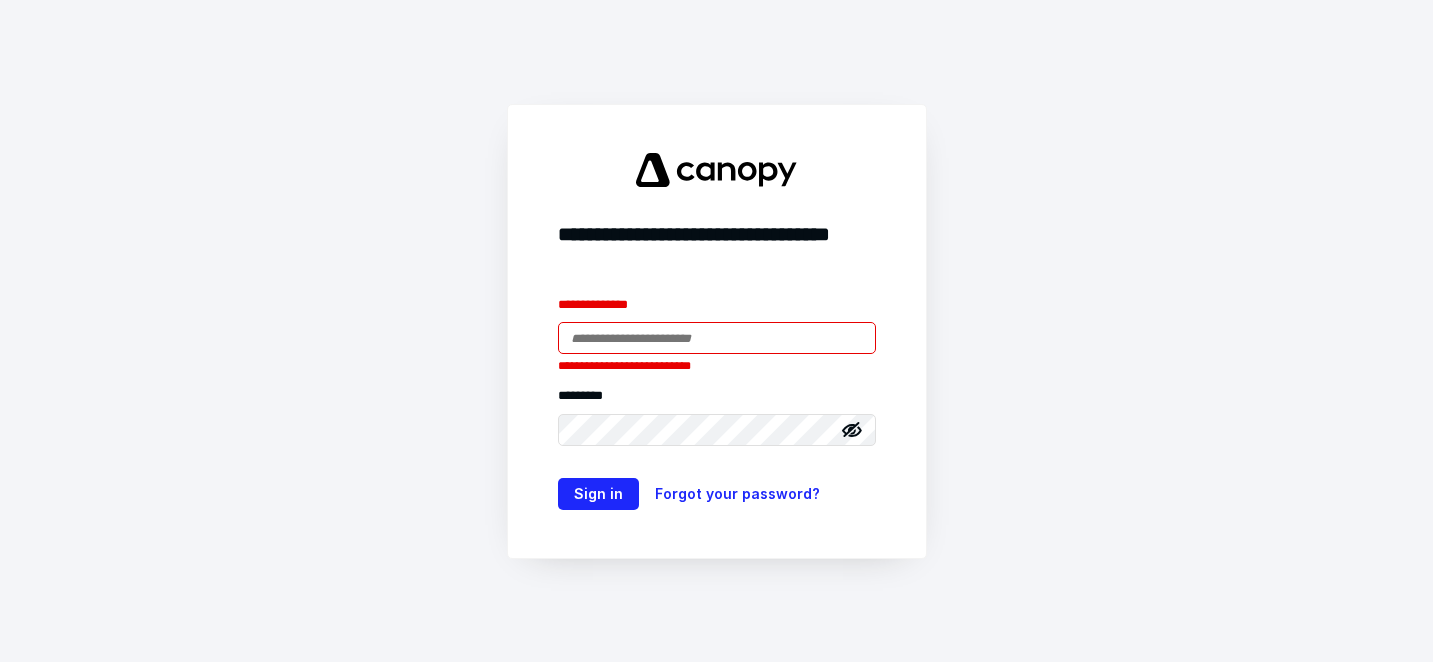 type on "**********" 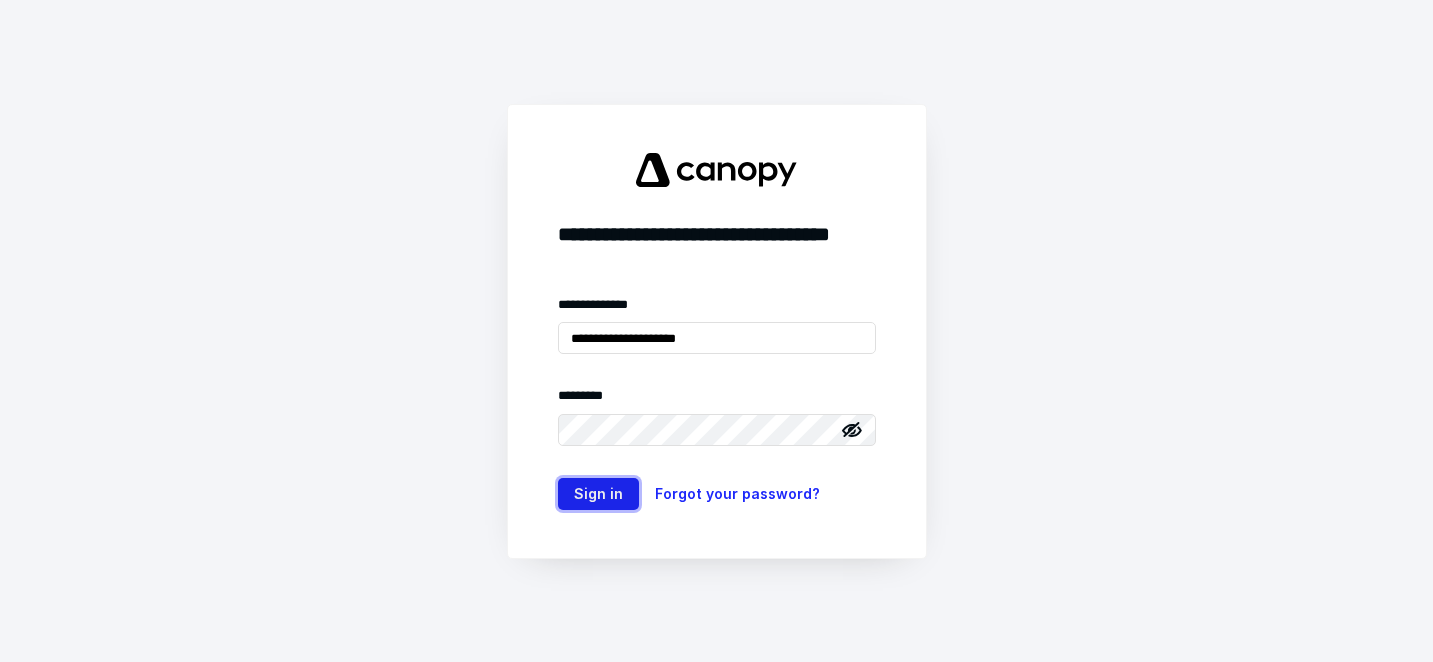 click on "Sign in" at bounding box center [598, 494] 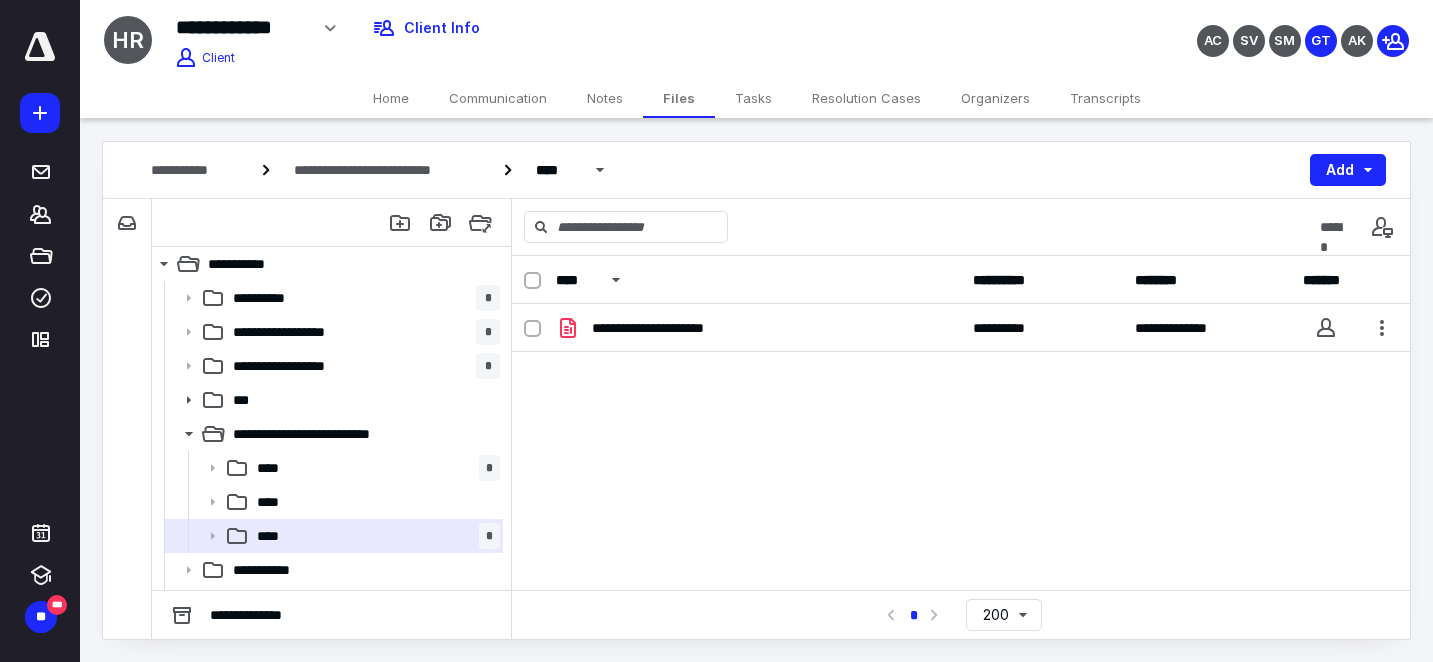 scroll, scrollTop: 0, scrollLeft: 0, axis: both 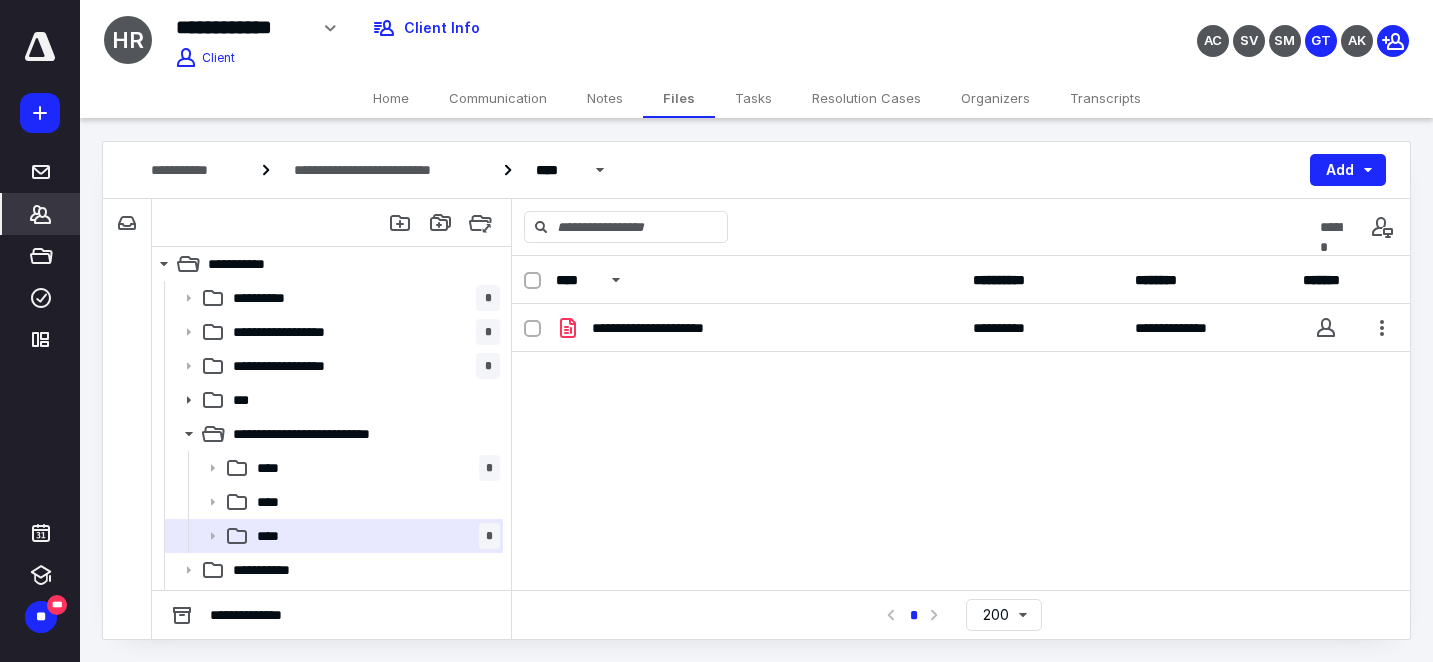 click 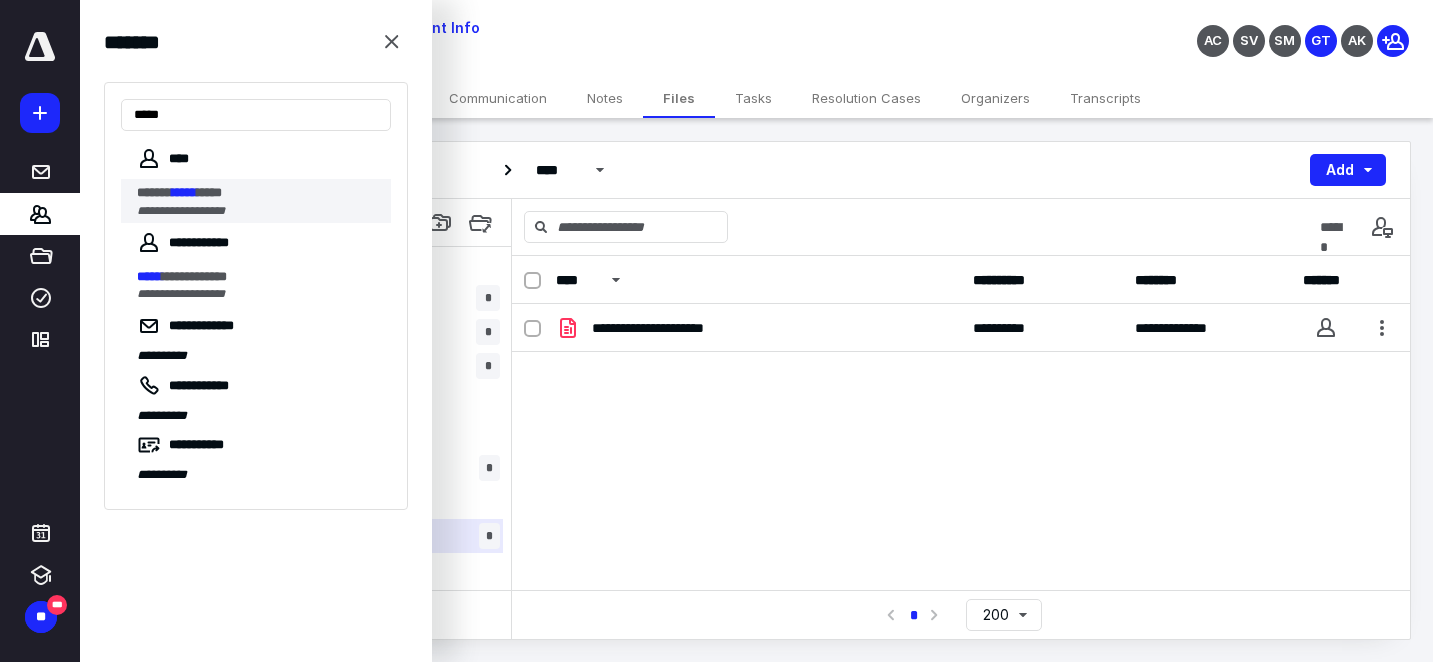 type on "*****" 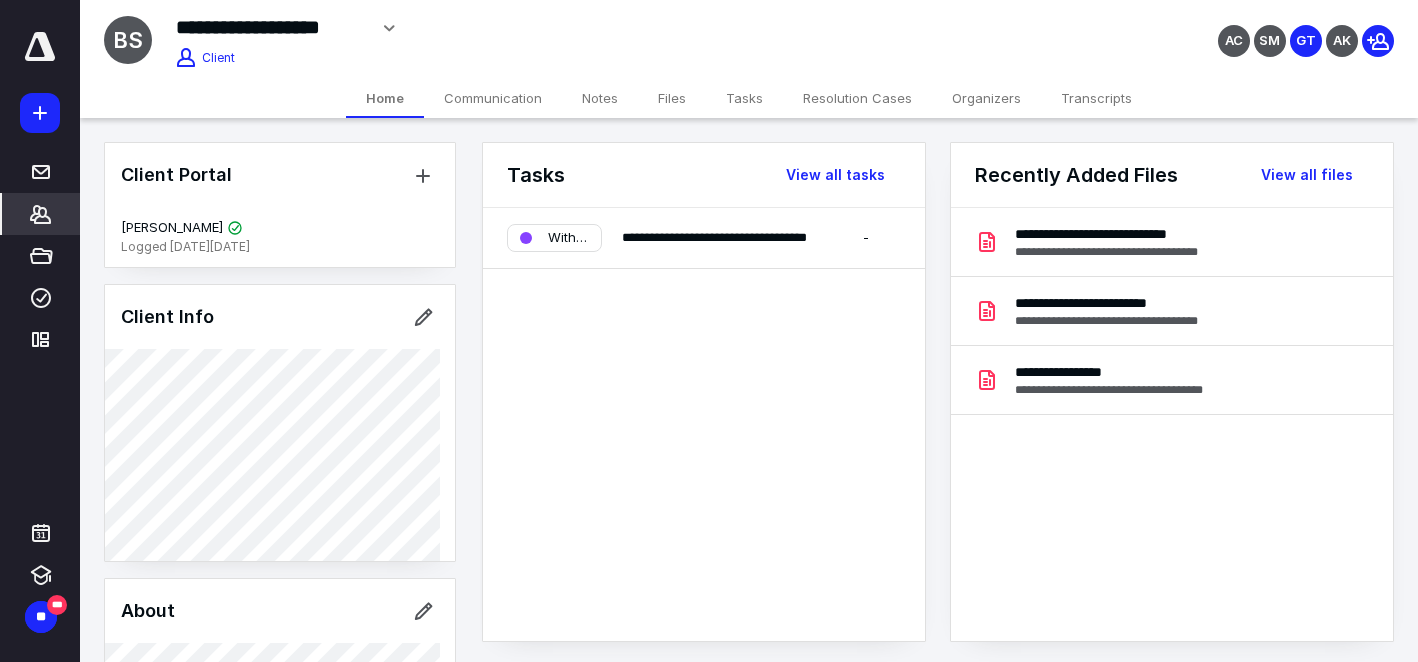 click on "Files" at bounding box center (672, 98) 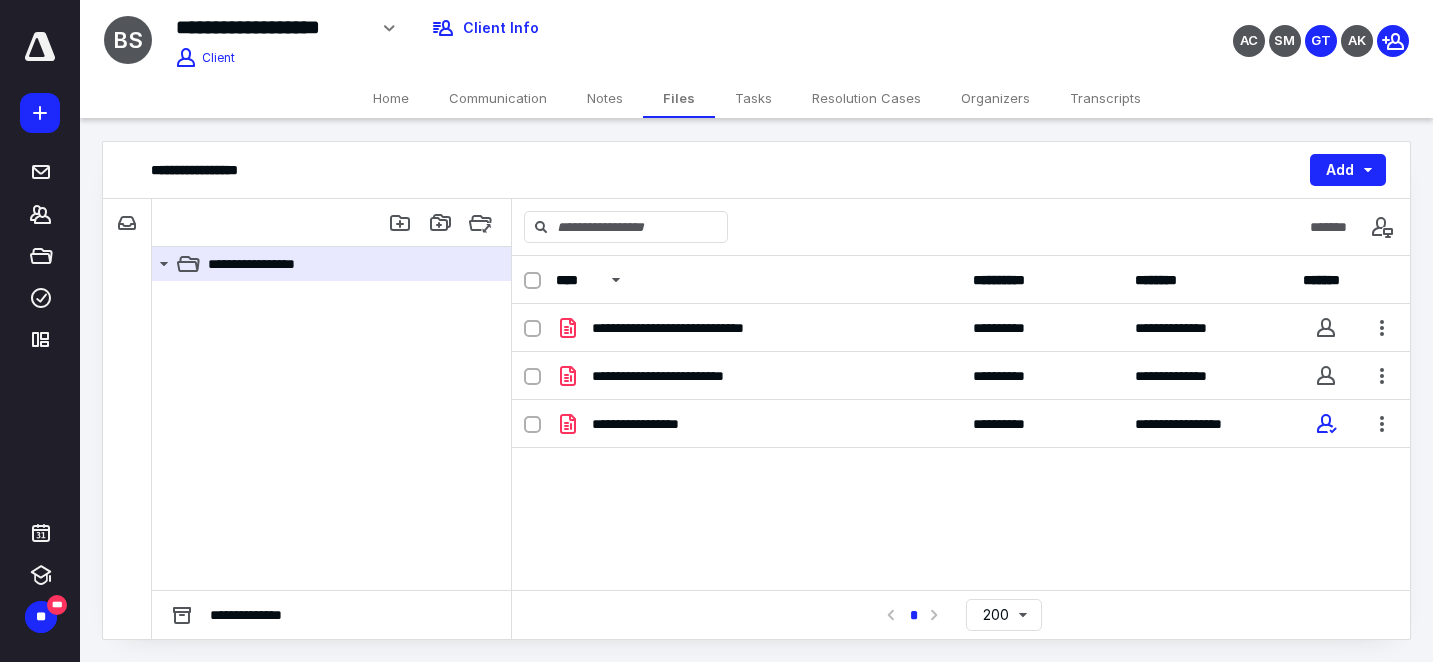 click on "Resolution Cases" at bounding box center [866, 98] 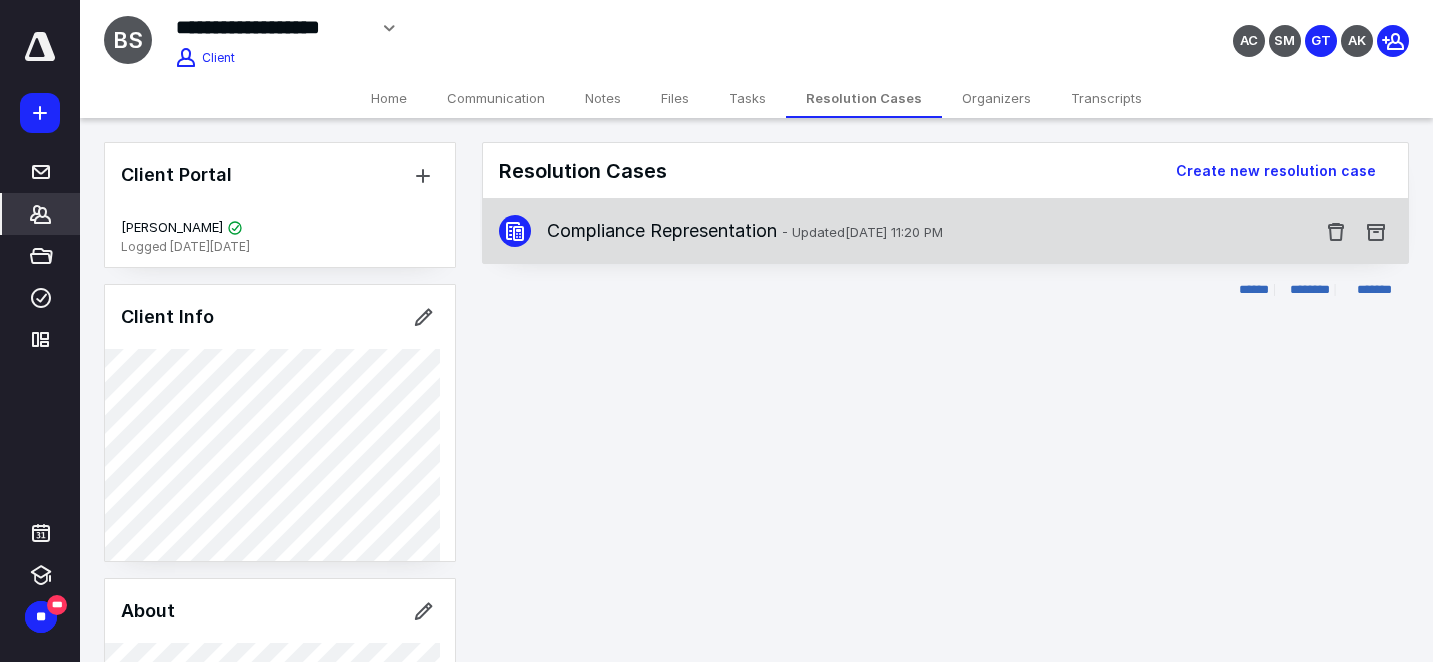 click on "Compliance Representation   - Updated  [DATE] 11:20 PM" at bounding box center [745, 231] 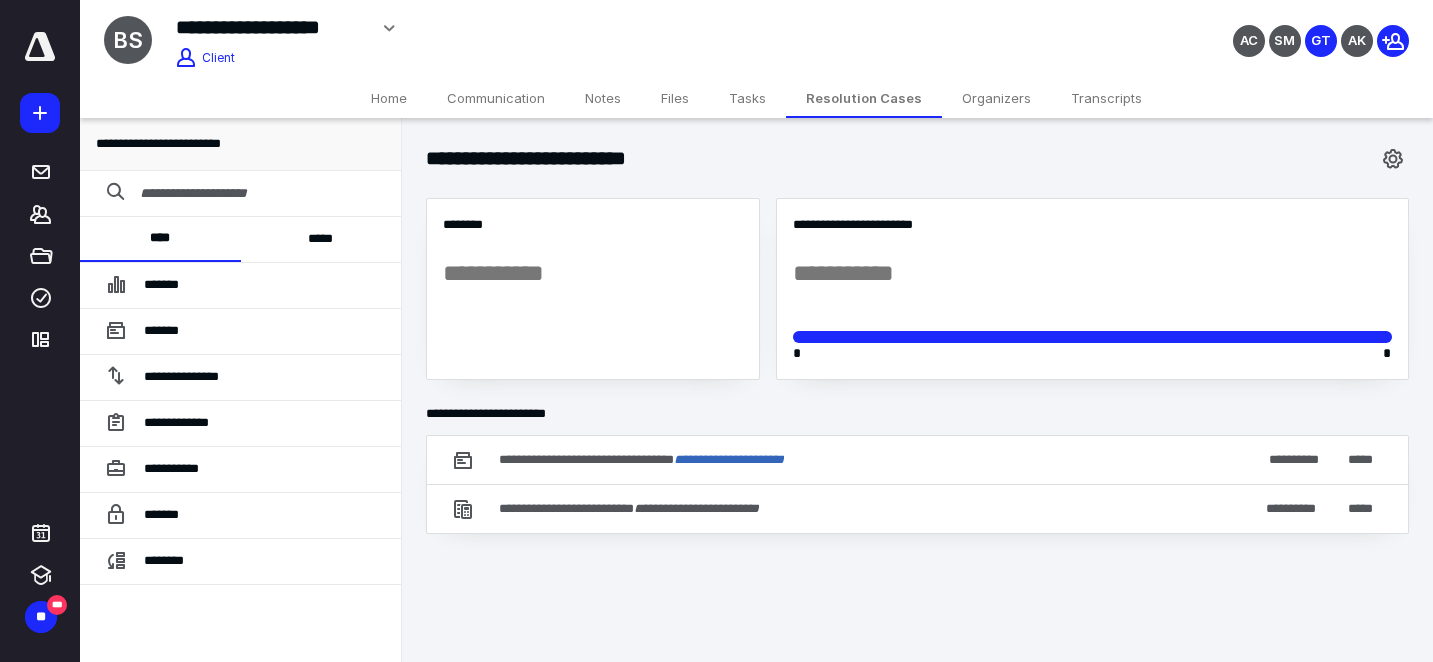click on "Files" at bounding box center (675, 98) 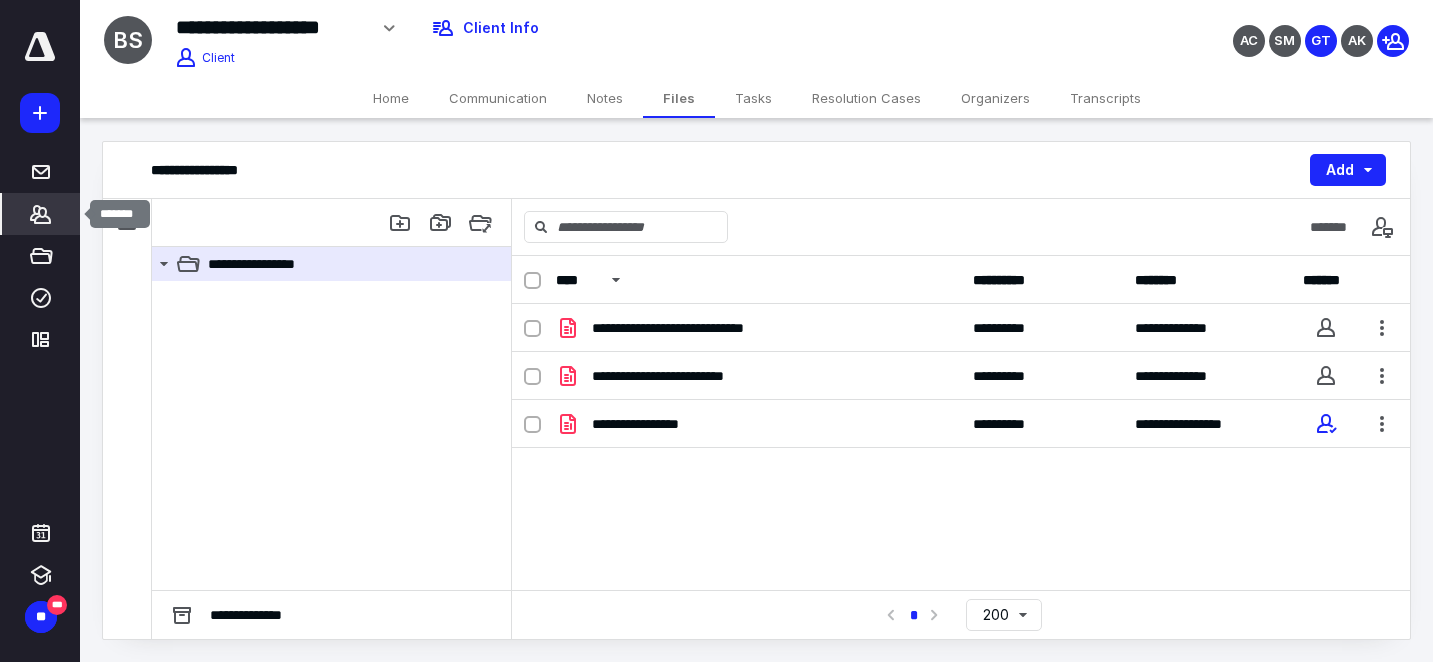 click 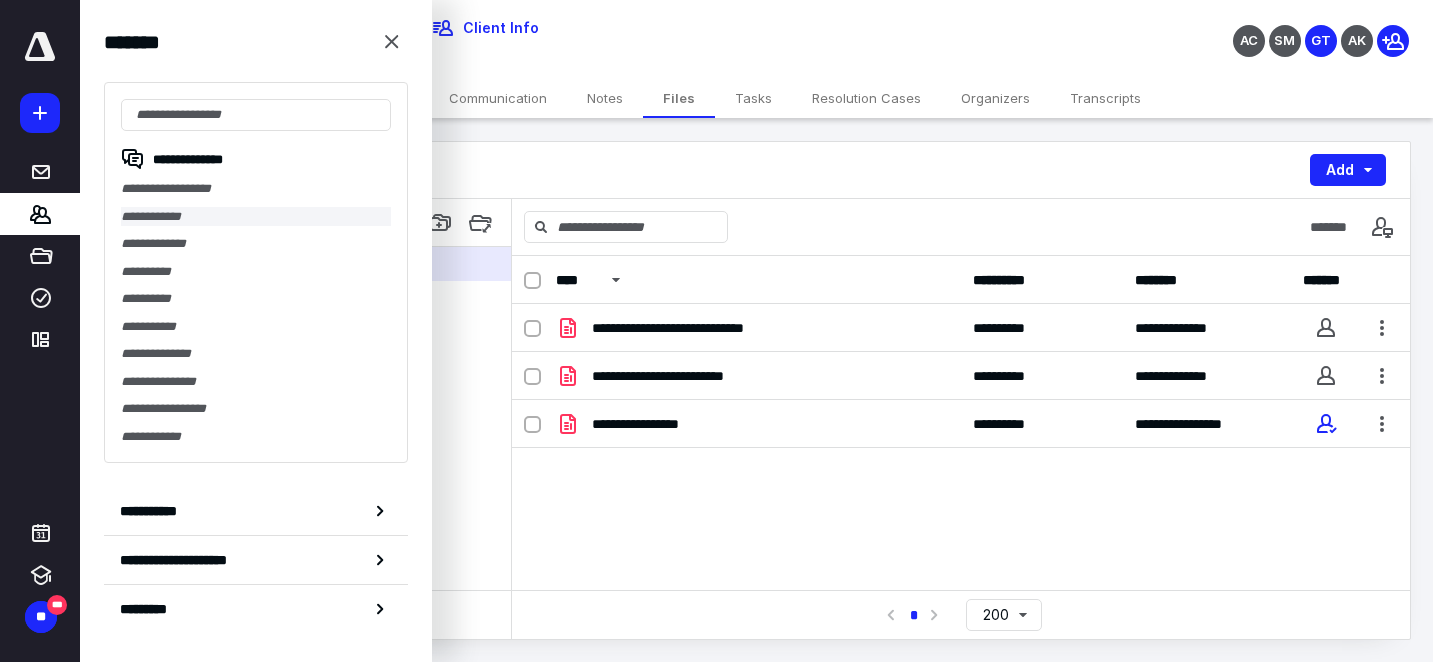 click on "**********" at bounding box center (256, 217) 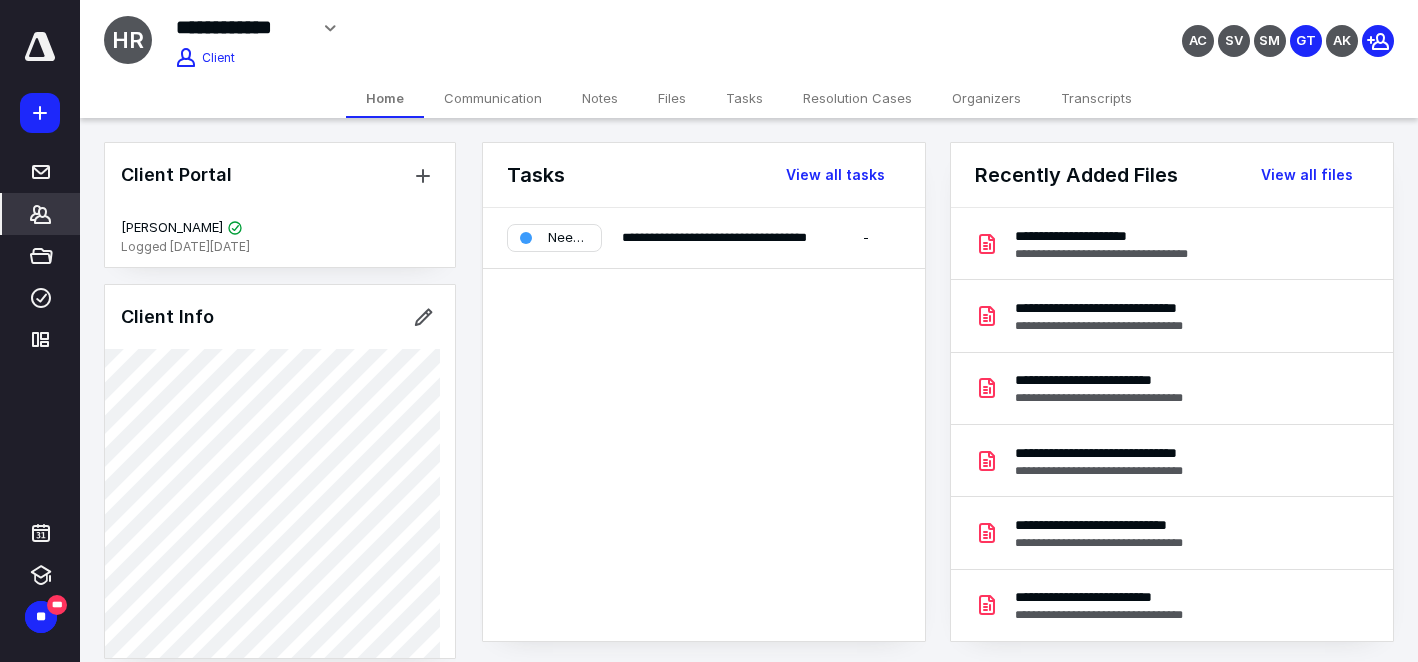 click on "Files" at bounding box center (672, 98) 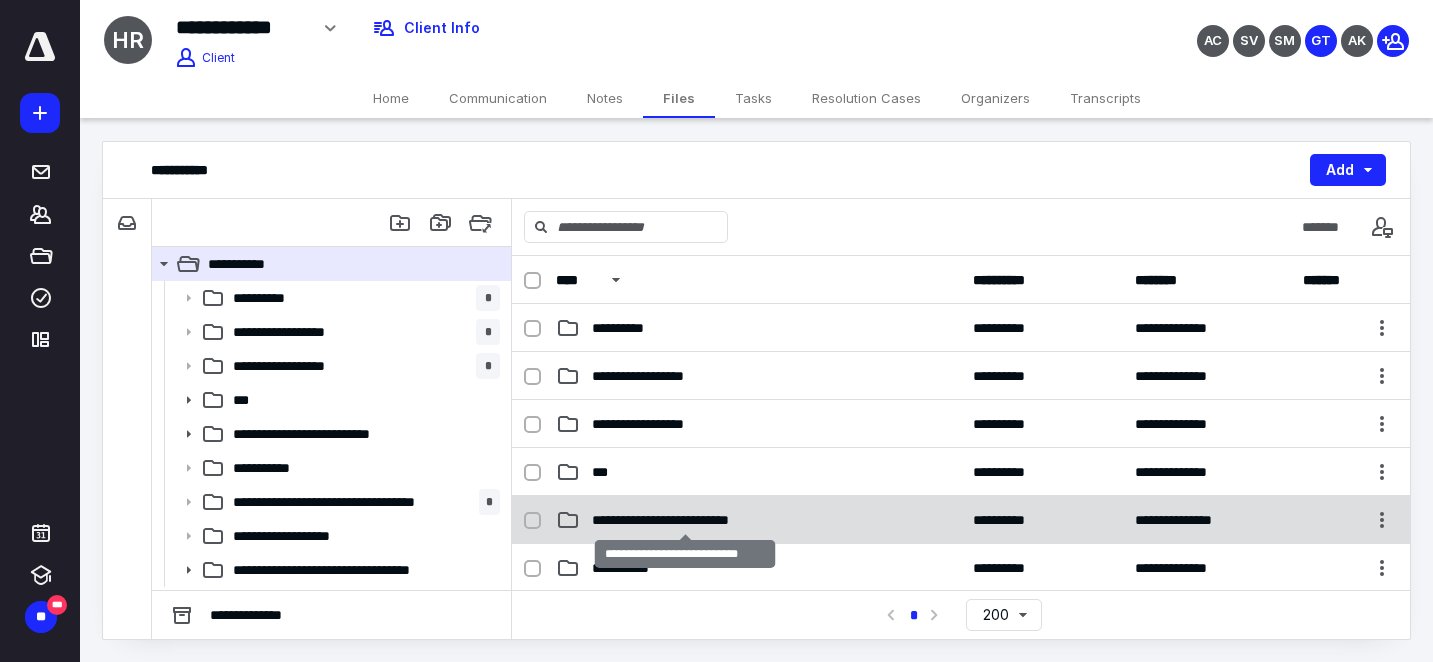 click on "**********" at bounding box center (685, 520) 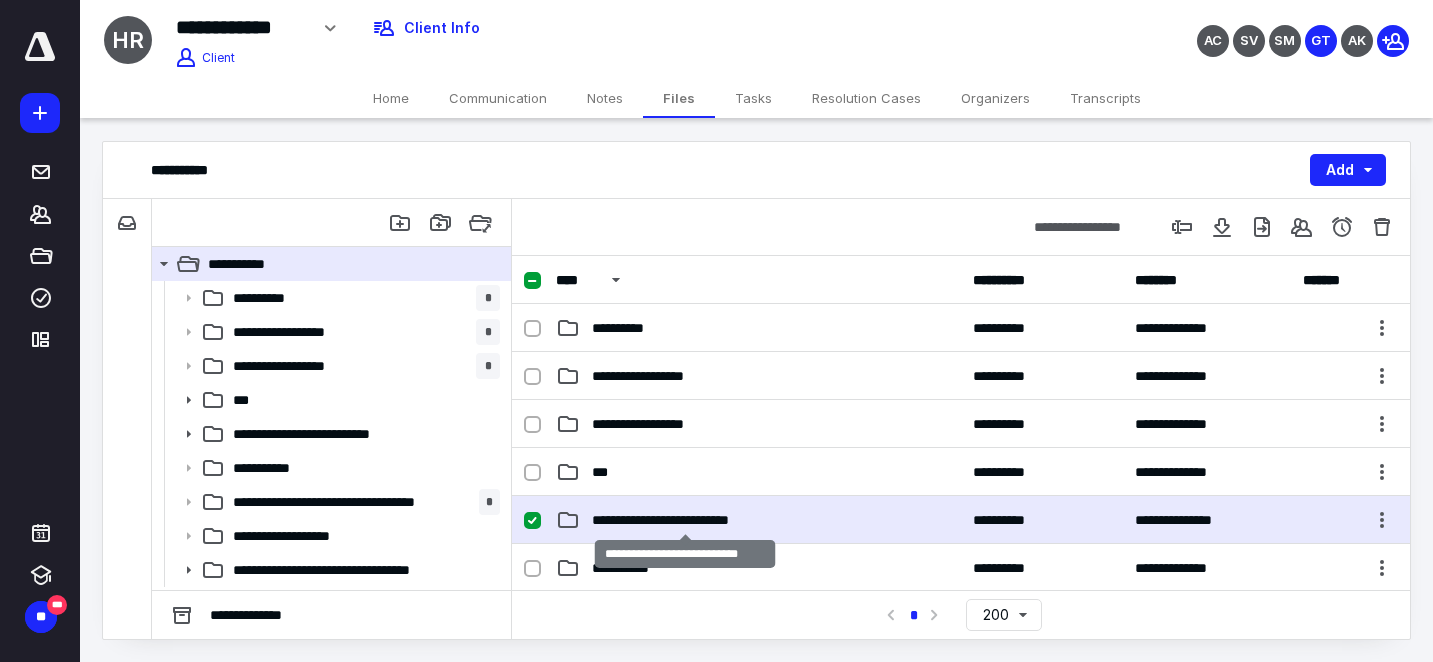 click on "**********" at bounding box center [685, 520] 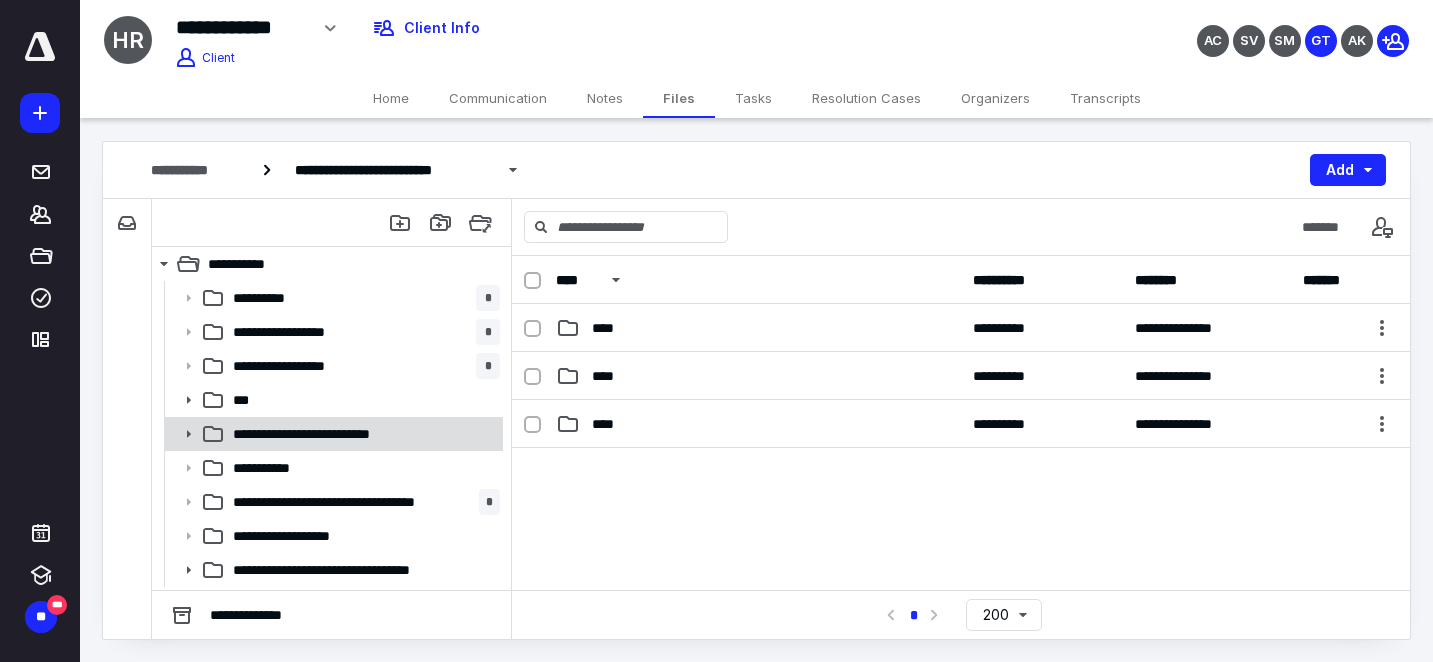 click 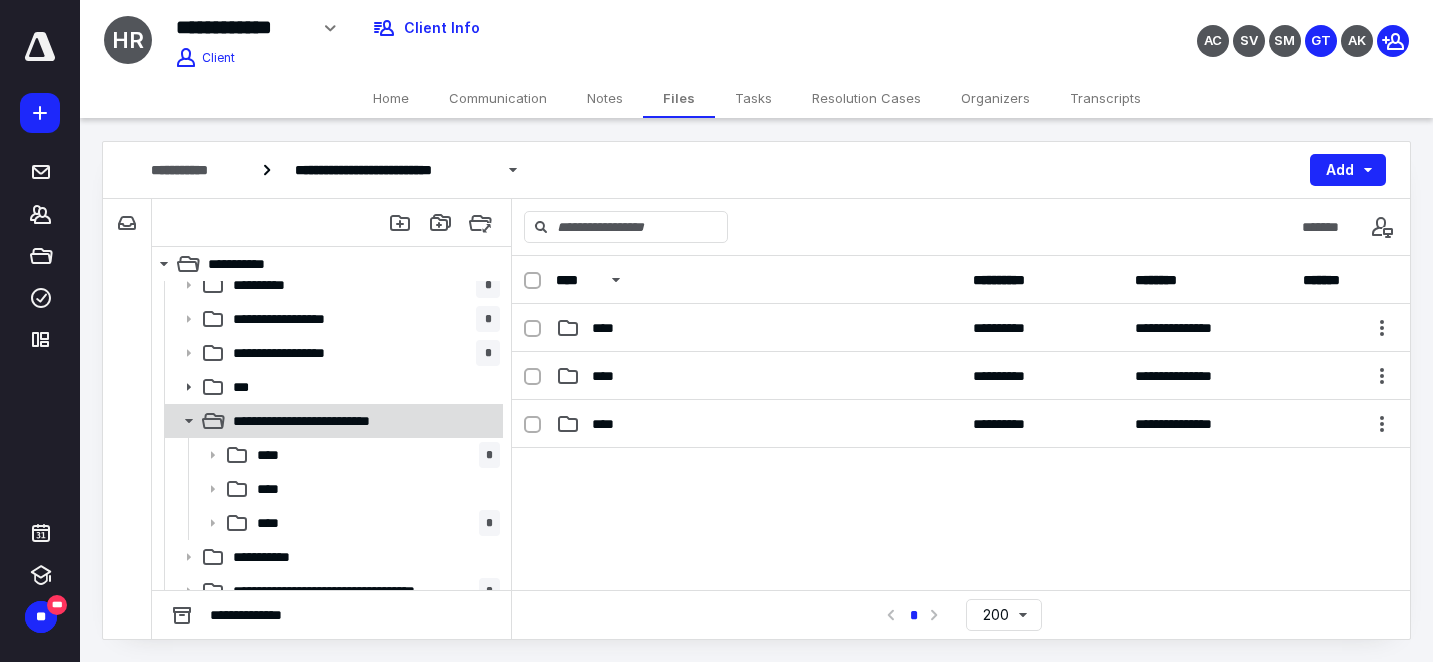 scroll, scrollTop: 15, scrollLeft: 0, axis: vertical 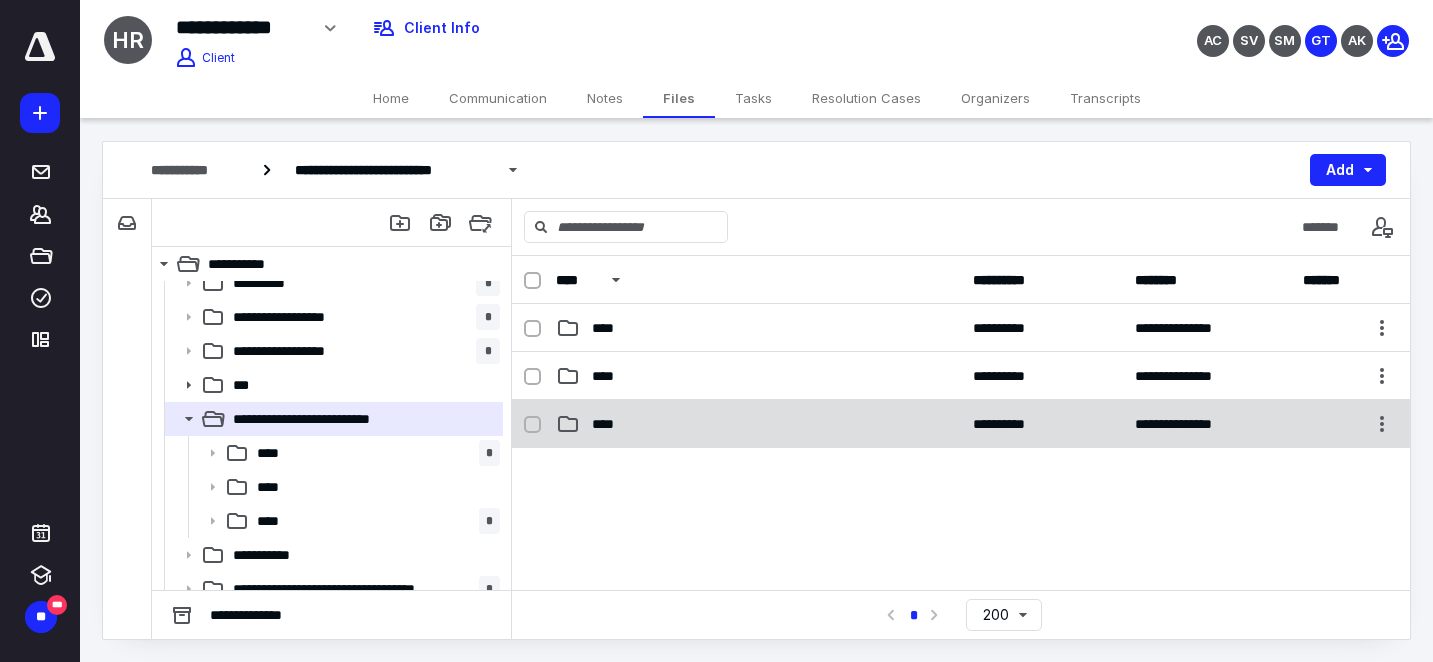 click on "****" at bounding box center [609, 424] 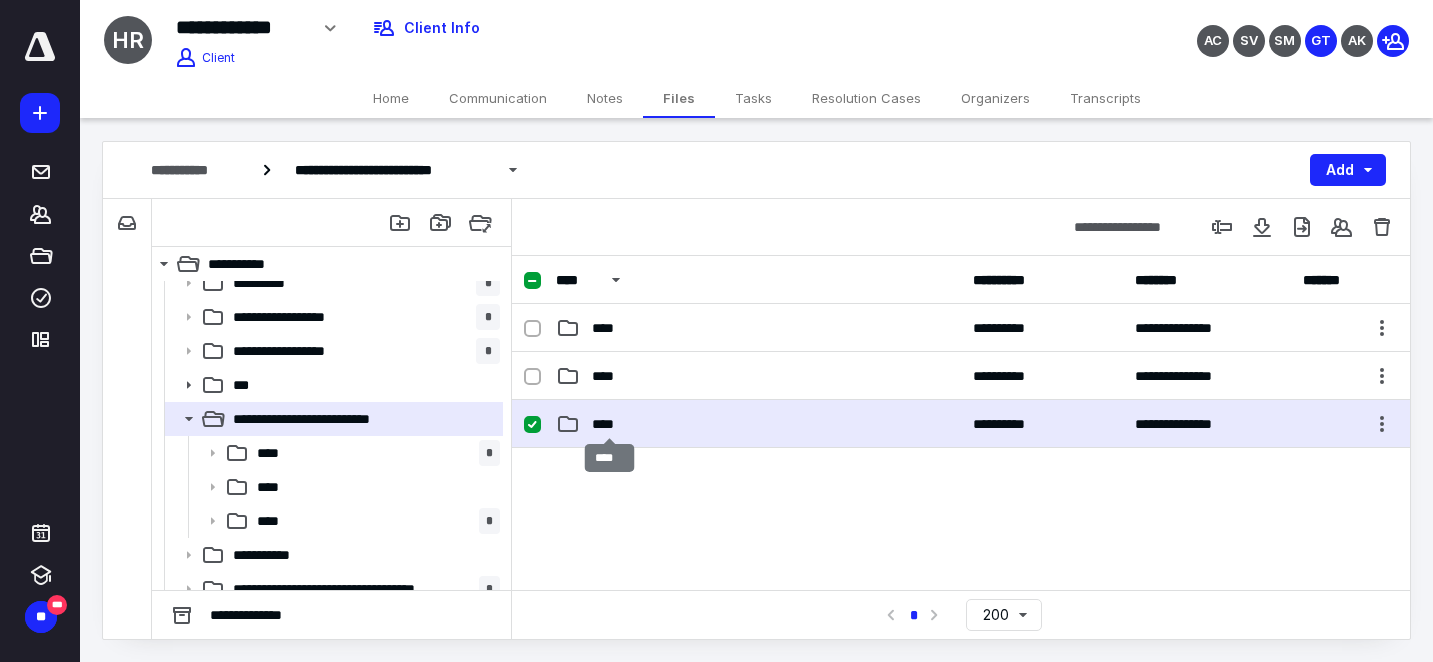 click on "****" at bounding box center [609, 424] 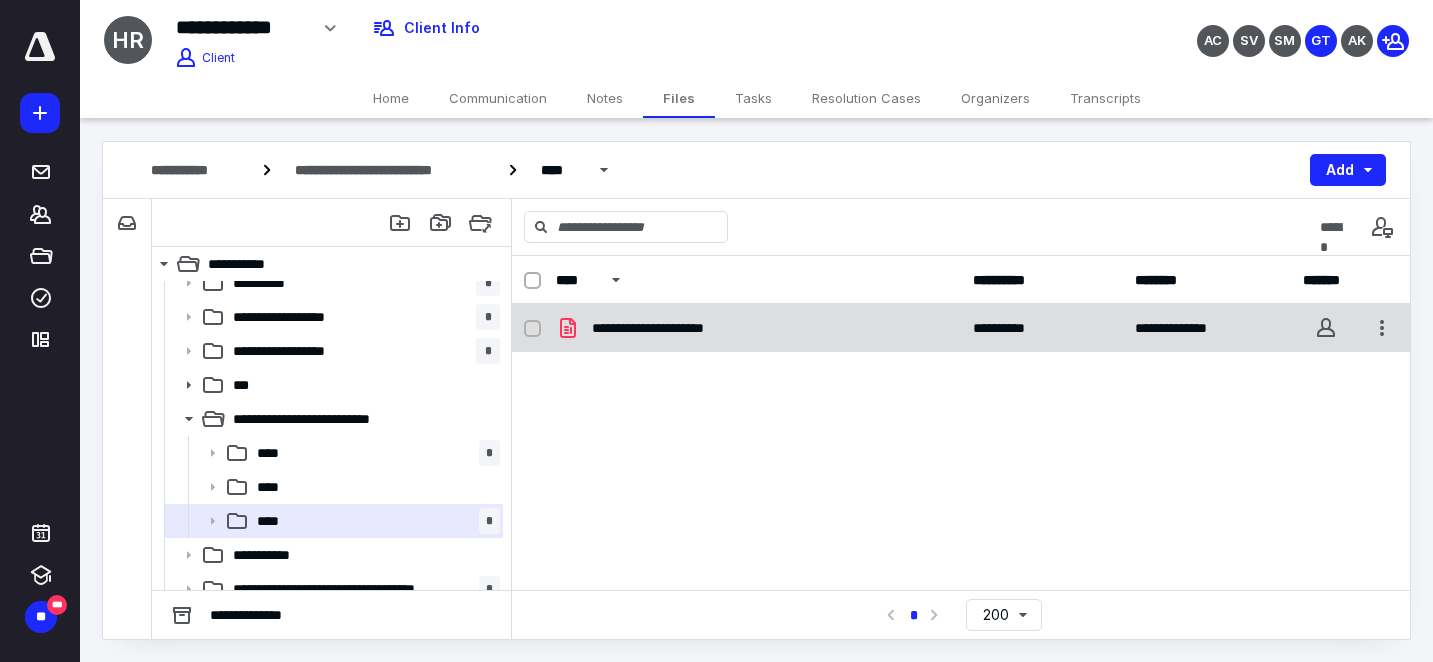 click on "**********" at bounding box center (961, 328) 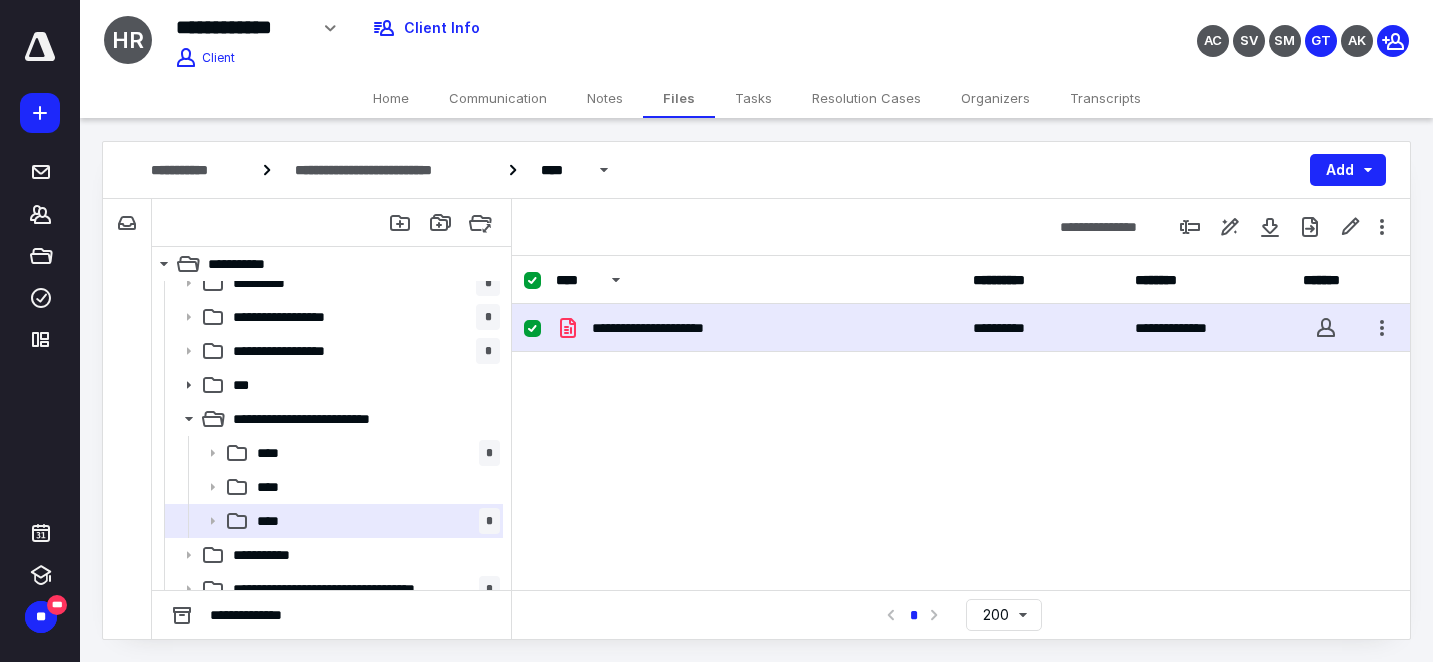 click on "**********" at bounding box center [961, 328] 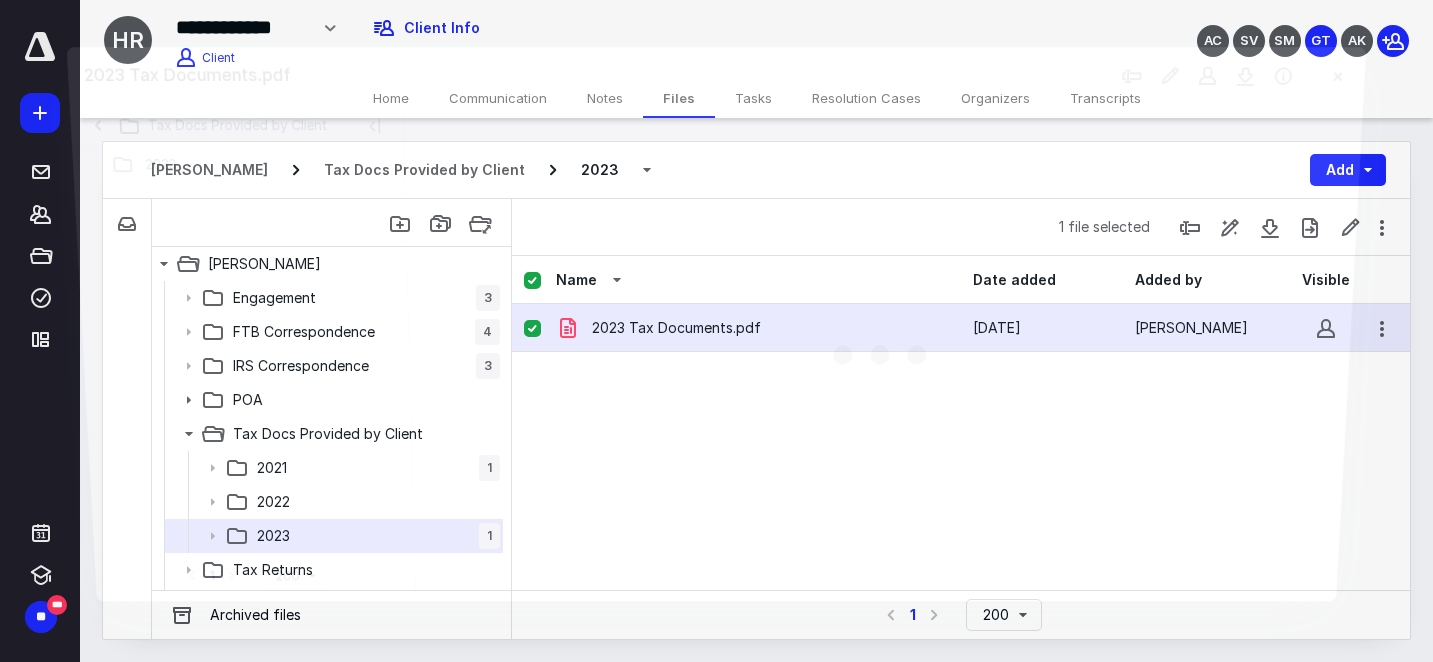 scroll, scrollTop: 15, scrollLeft: 0, axis: vertical 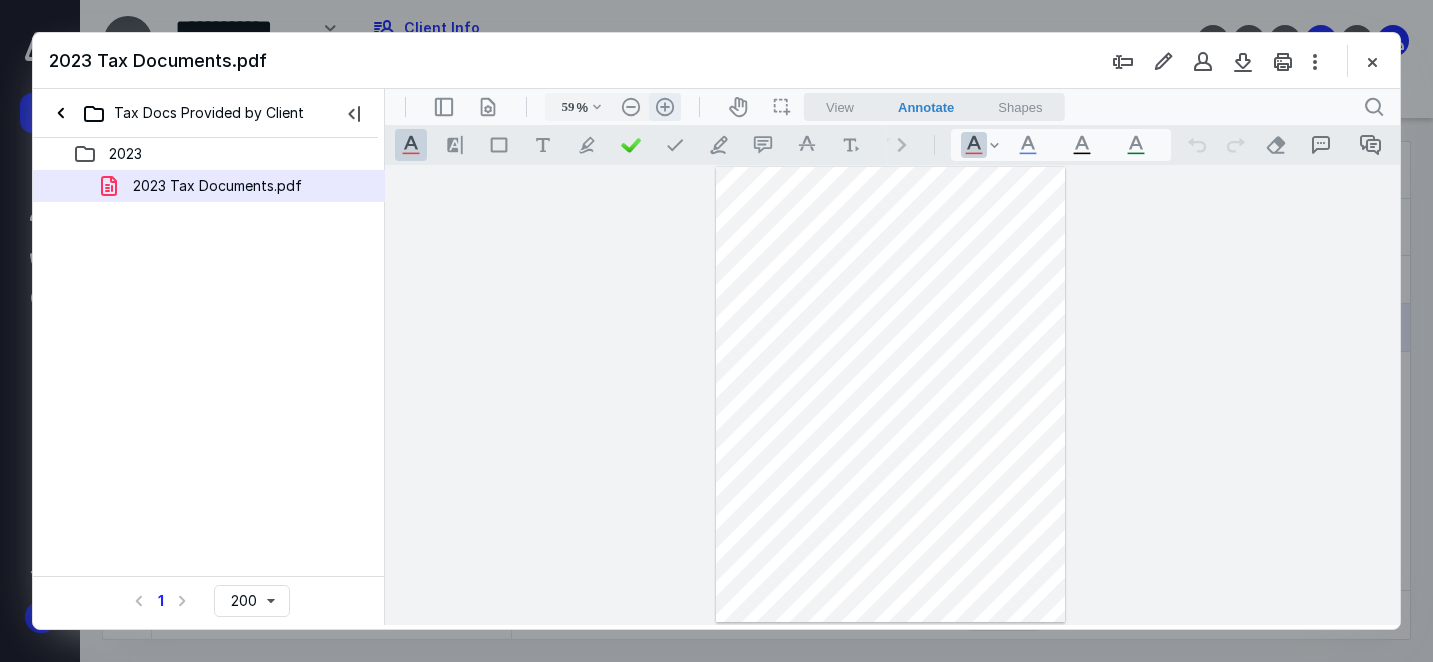 click on ".cls-1{fill:#abb0c4;} icon - header - zoom - in - line" at bounding box center (665, 107) 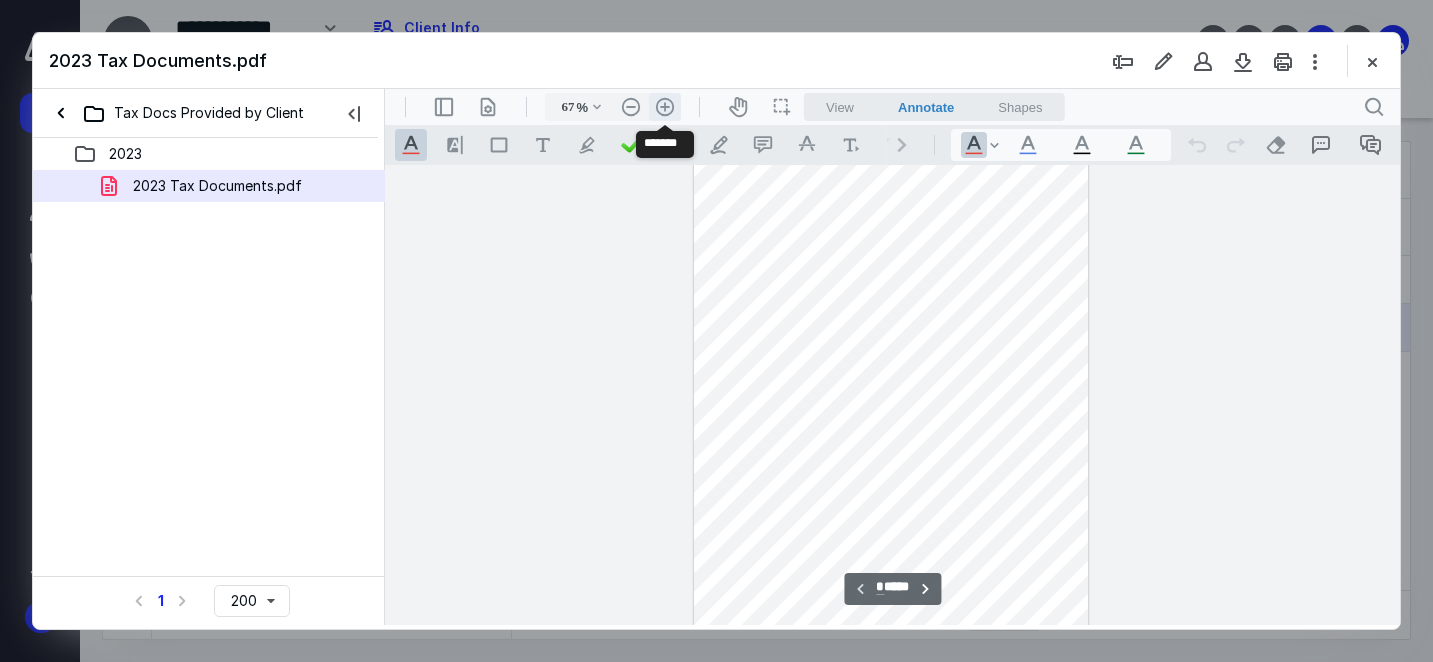 click on ".cls-1{fill:#abb0c4;} icon - header - zoom - in - line" at bounding box center (665, 107) 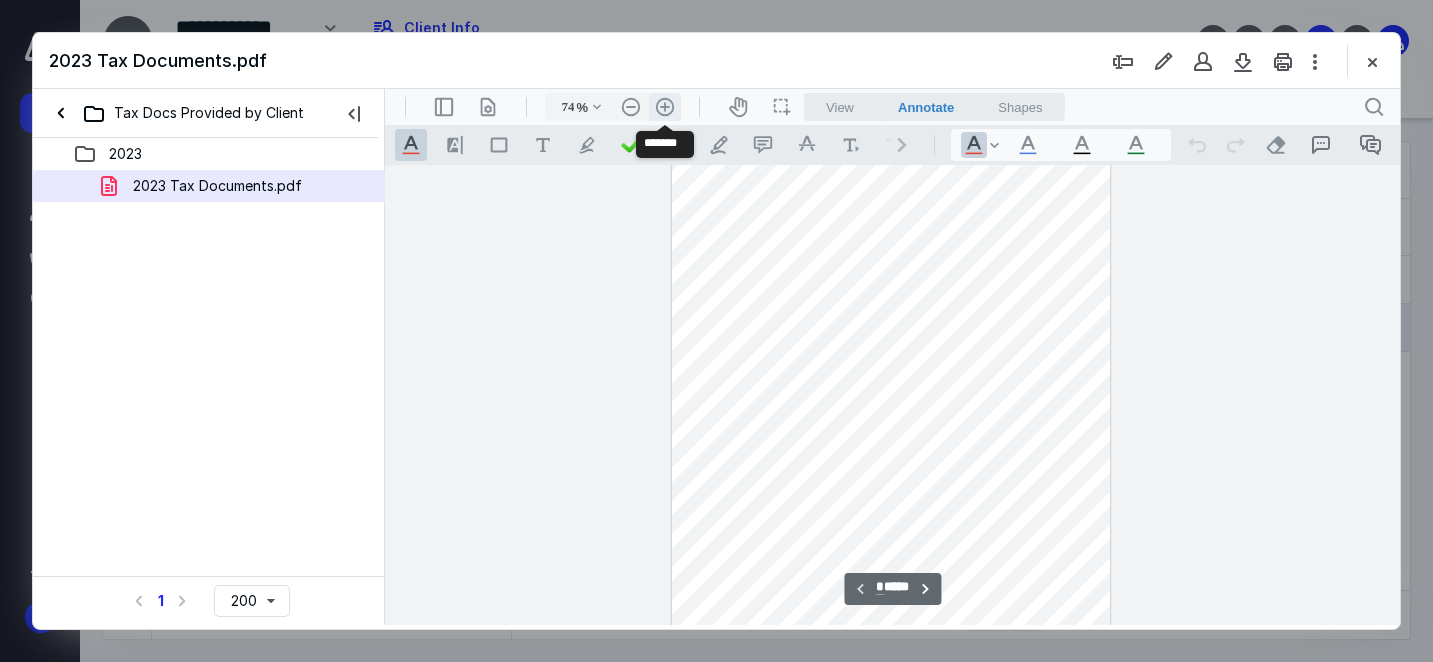click on ".cls-1{fill:#abb0c4;} icon - header - zoom - in - line" at bounding box center (665, 107) 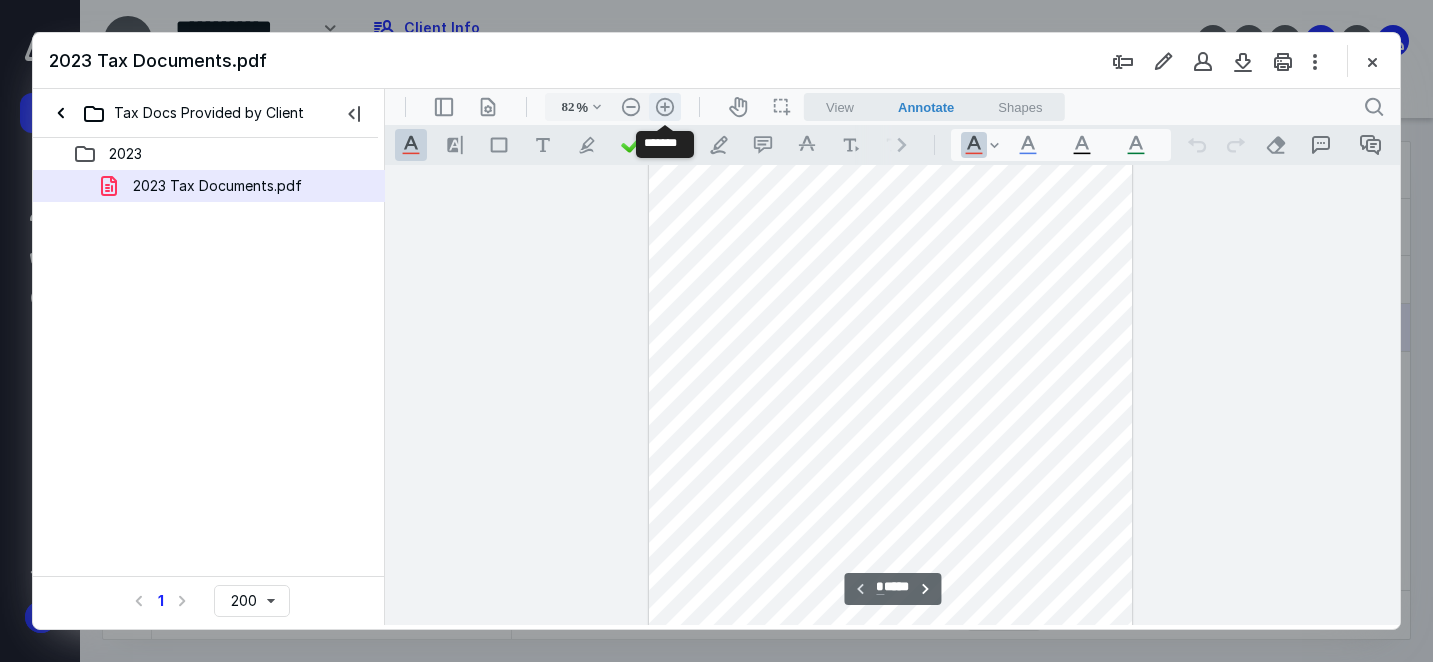click on ".cls-1{fill:#abb0c4;} icon - header - zoom - in - line" at bounding box center [665, 107] 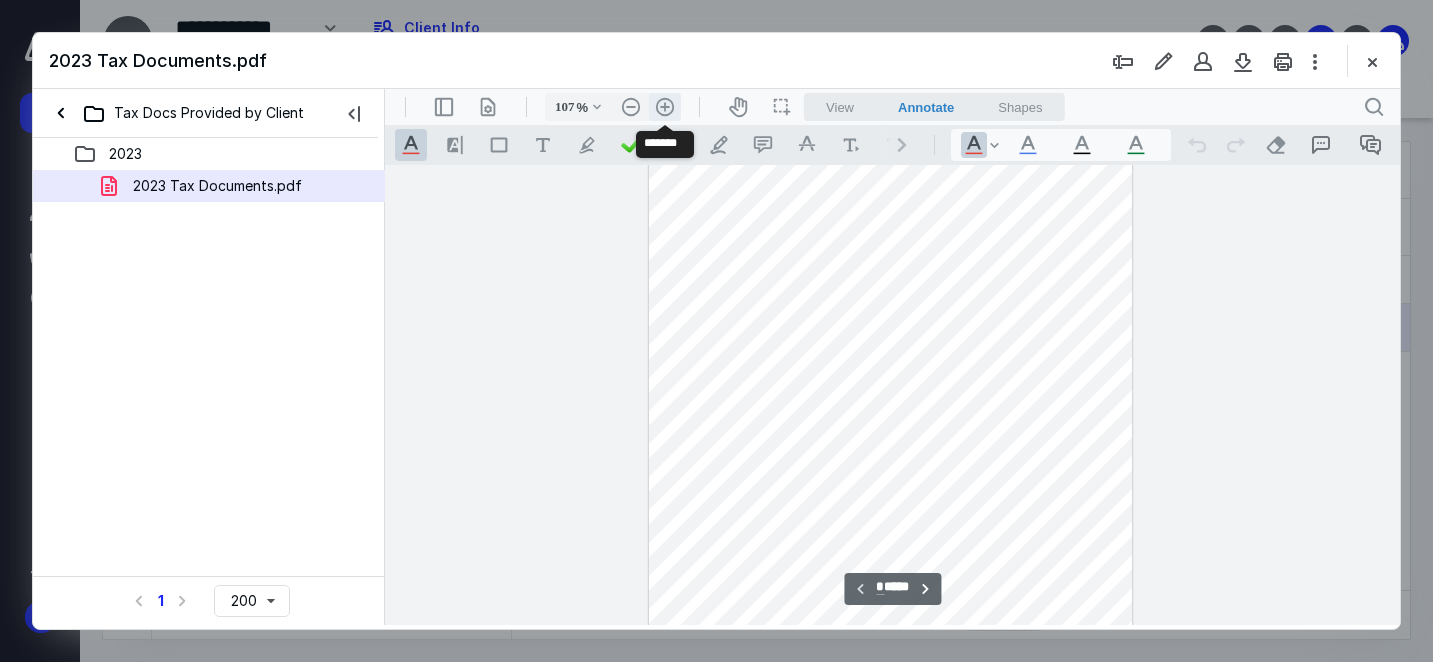 scroll, scrollTop: 155, scrollLeft: 0, axis: vertical 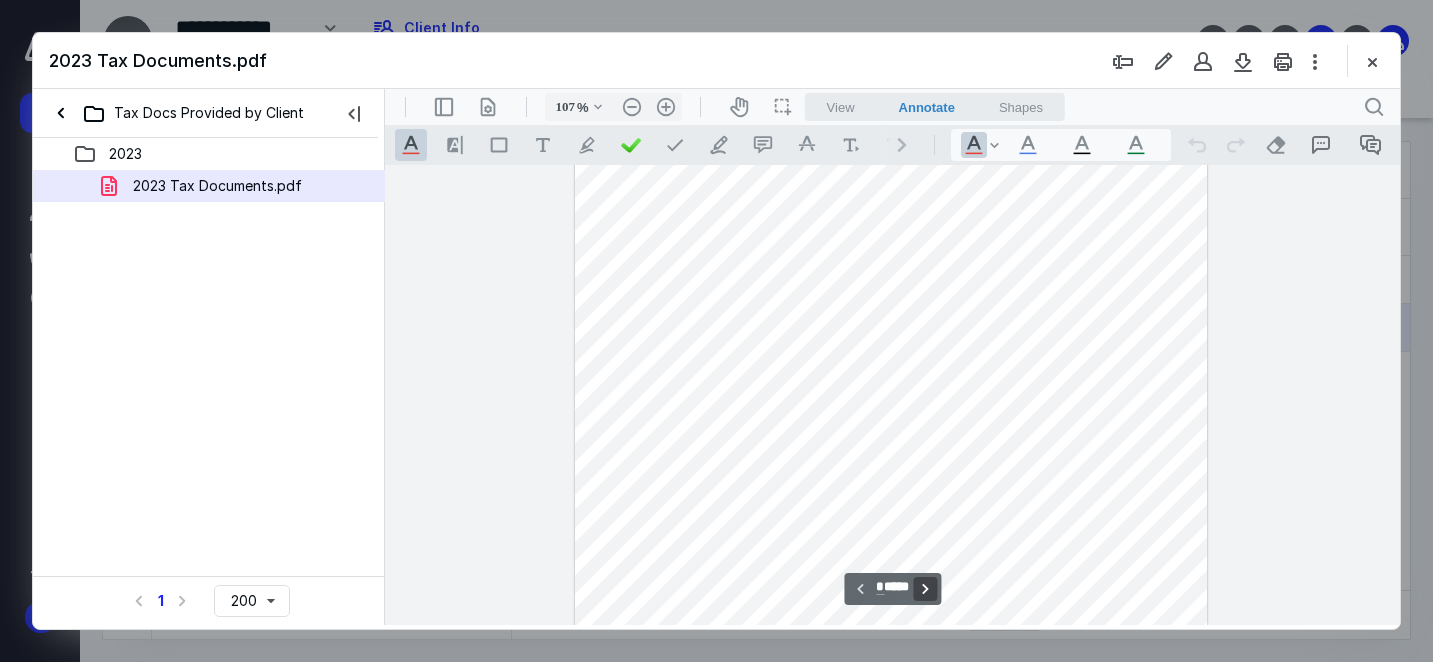 click on "**********" at bounding box center [925, 589] 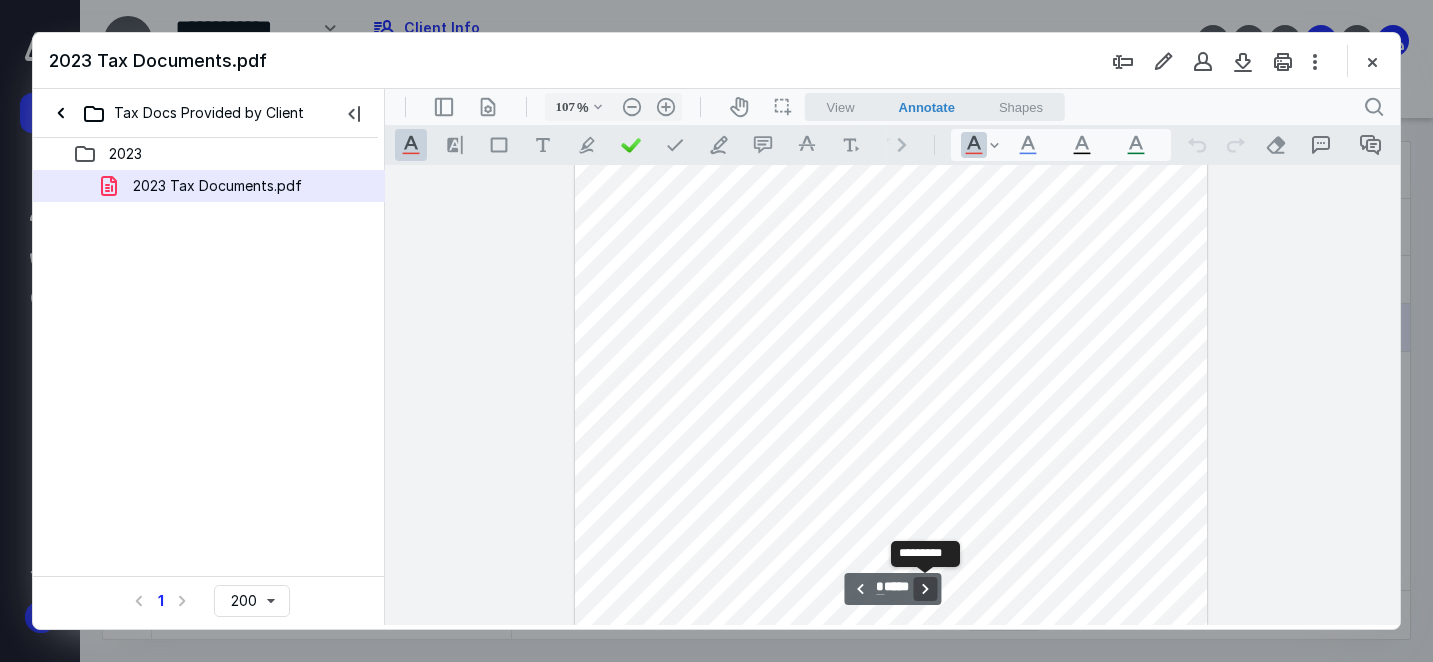 click on "**********" at bounding box center (925, 589) 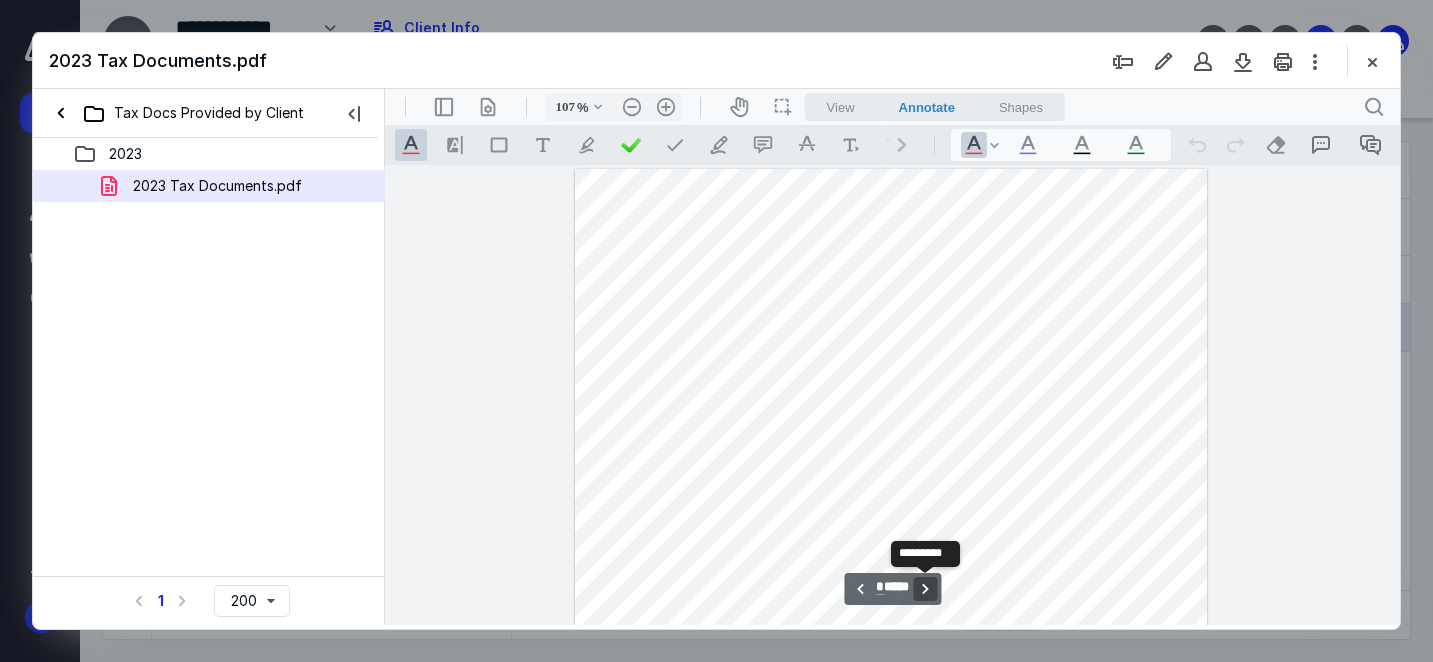 click on "**********" at bounding box center (925, 589) 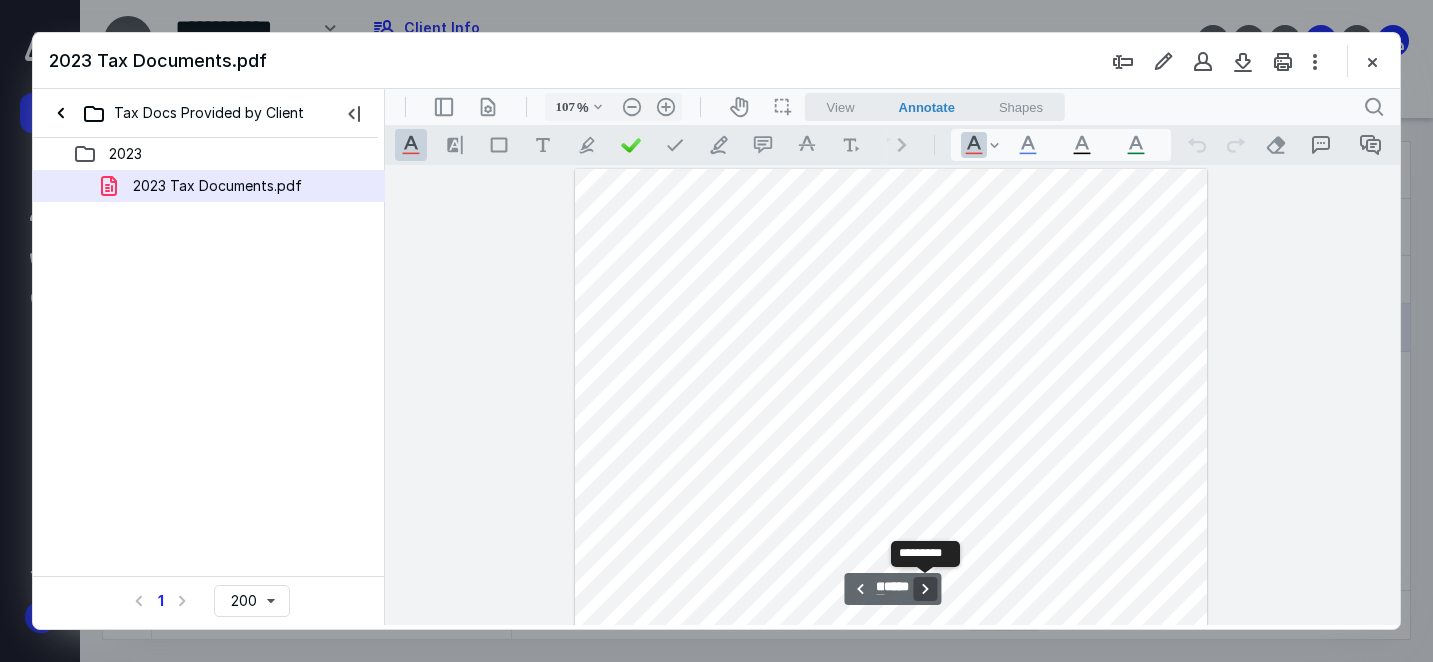 scroll, scrollTop: 7479, scrollLeft: 0, axis: vertical 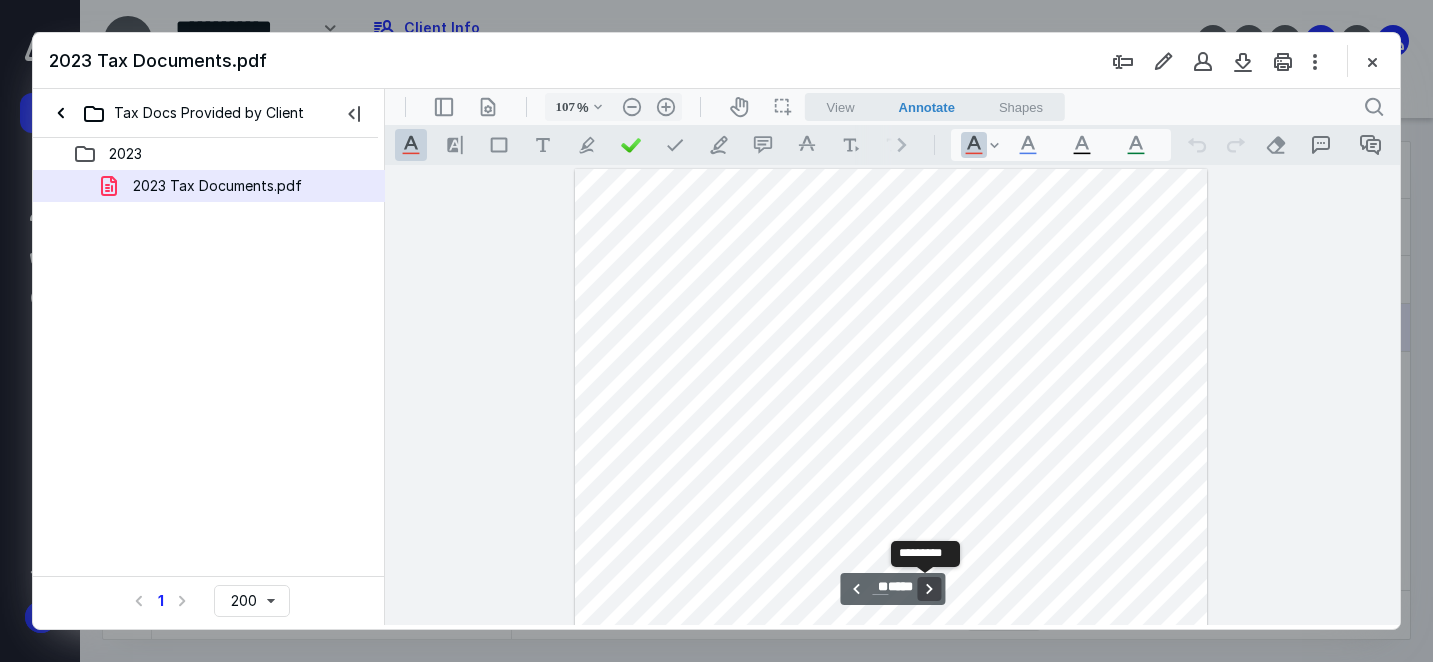 click on "**********" at bounding box center [929, 589] 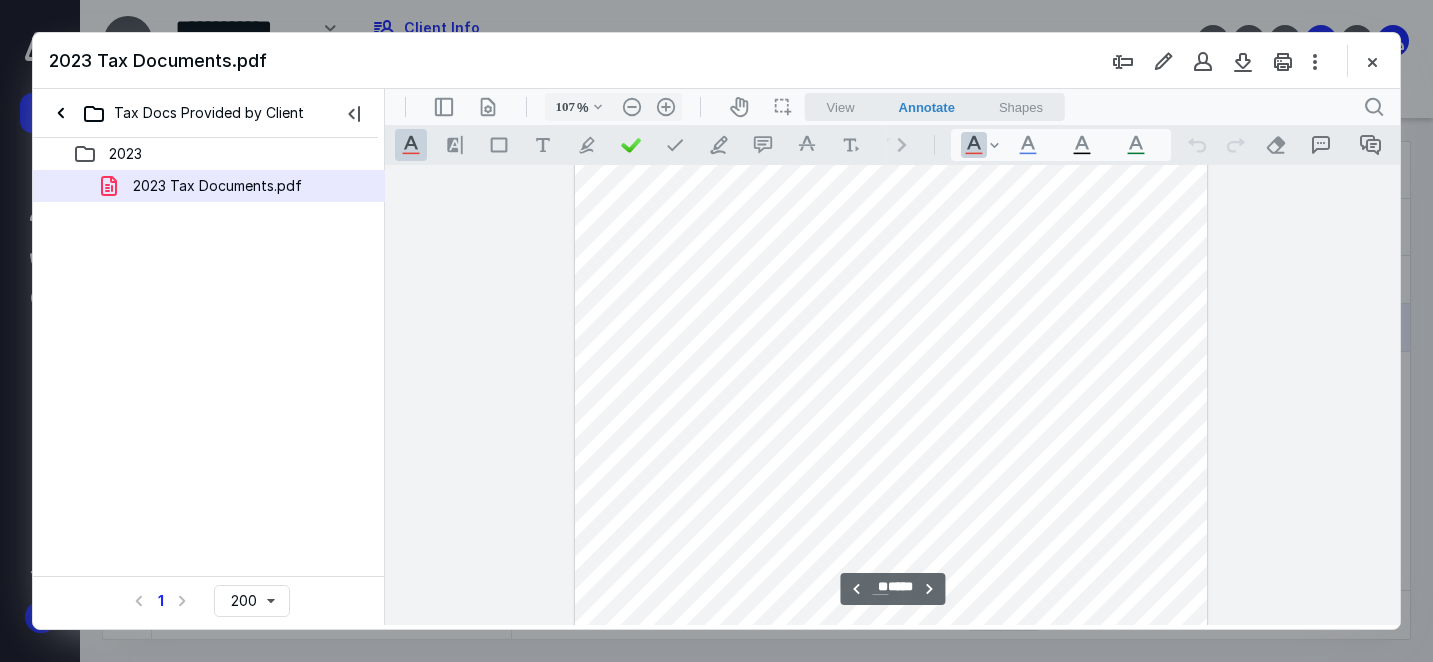 scroll, scrollTop: 10345, scrollLeft: 0, axis: vertical 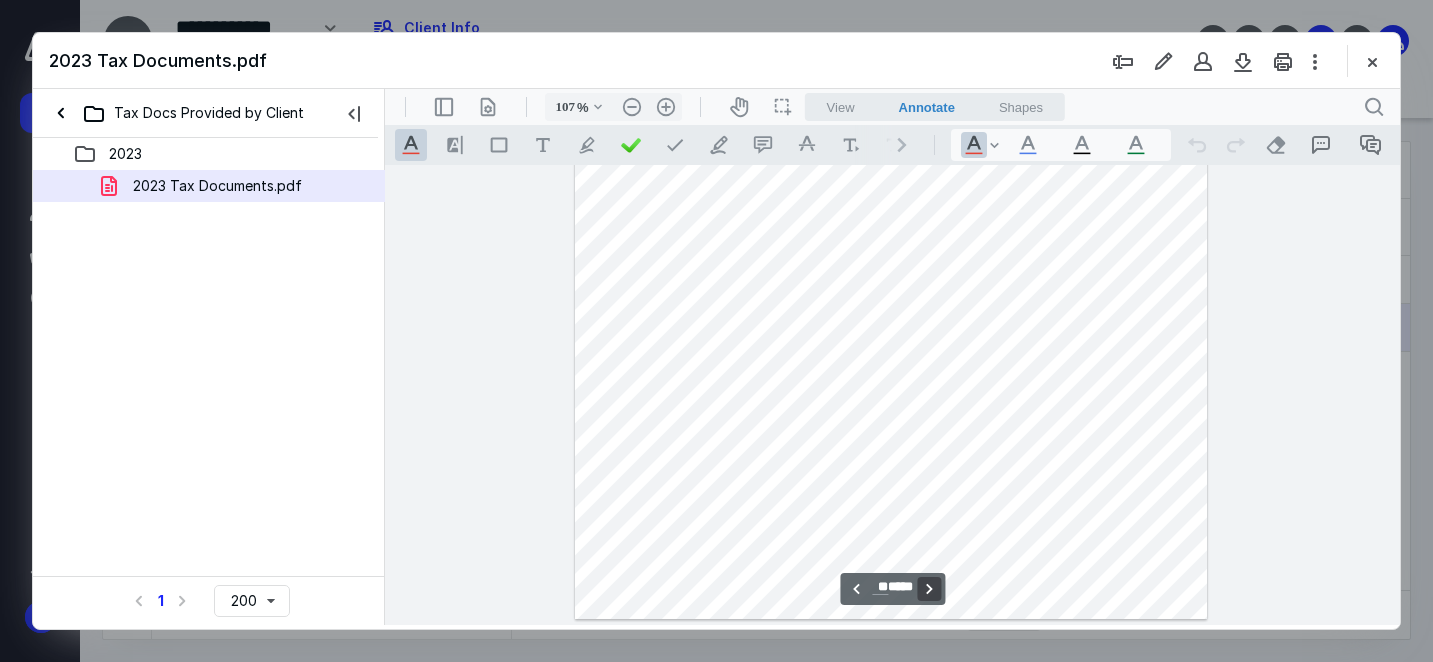 click on "**********" at bounding box center [929, 589] 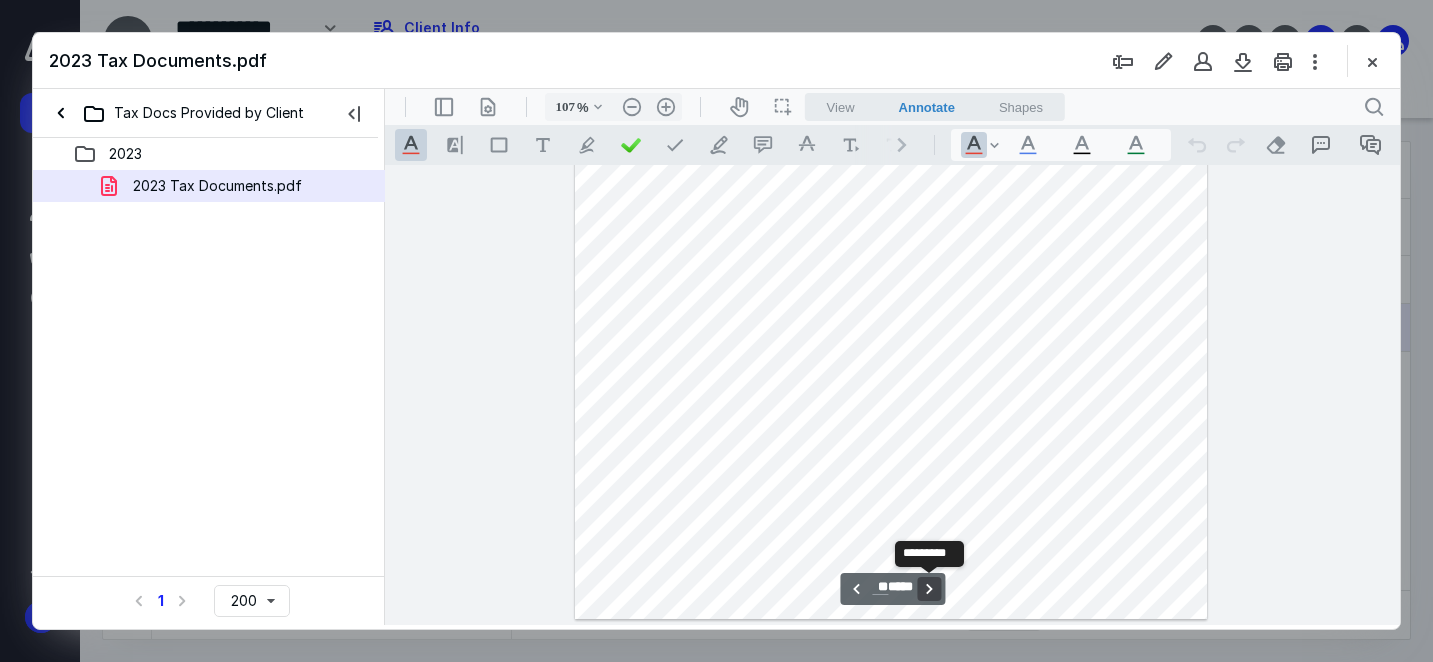 scroll, scrollTop: 10803, scrollLeft: 0, axis: vertical 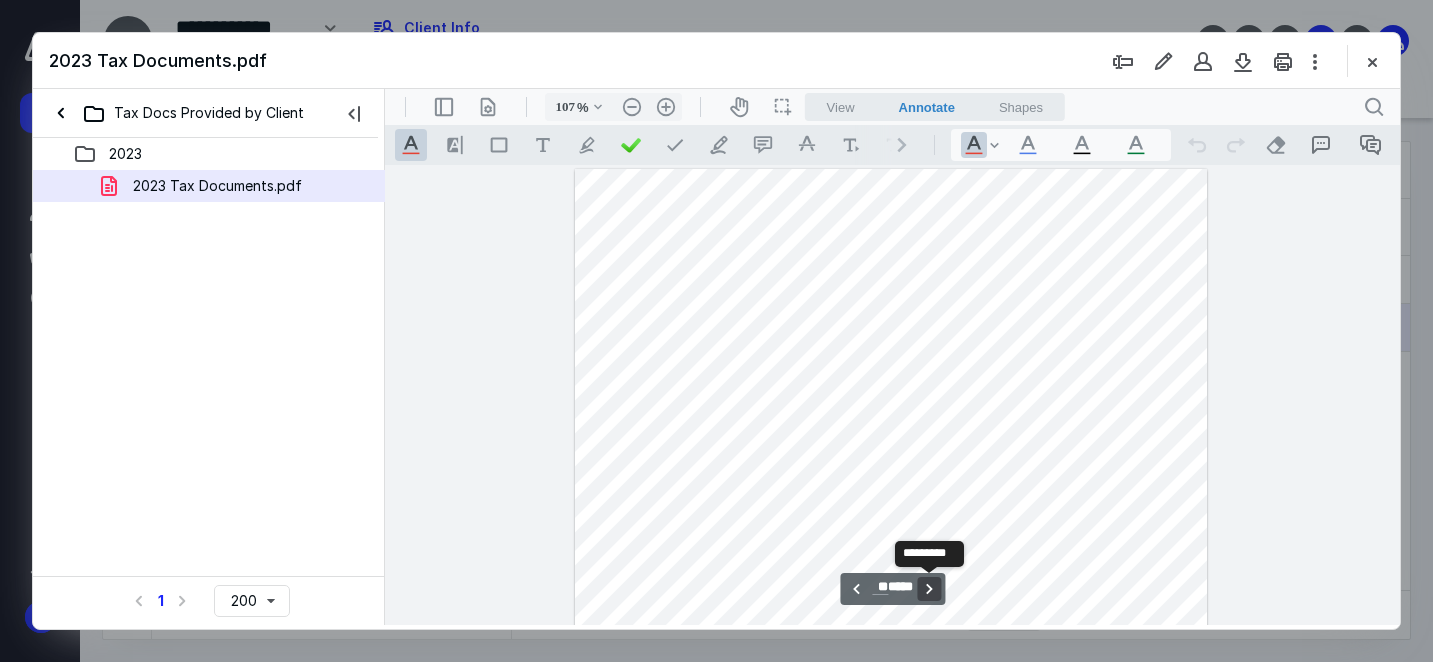click on "**********" at bounding box center (929, 589) 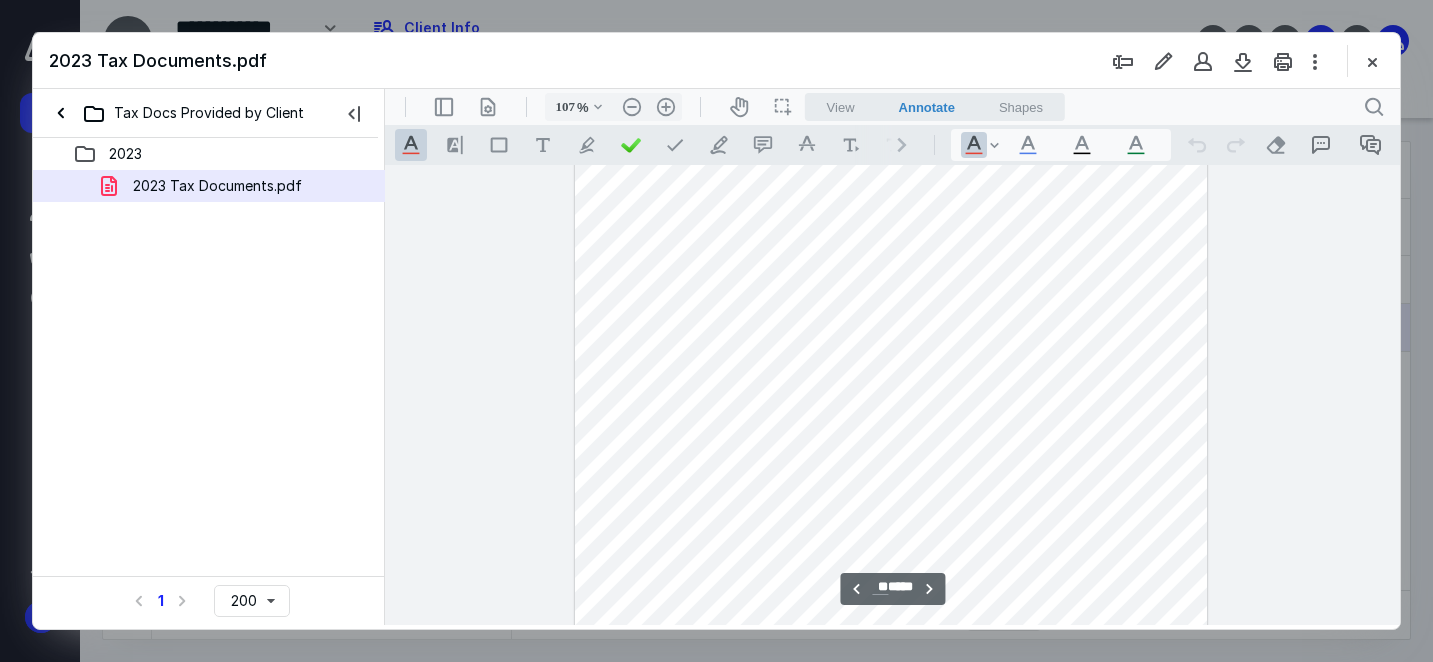 scroll, scrollTop: 15925, scrollLeft: 0, axis: vertical 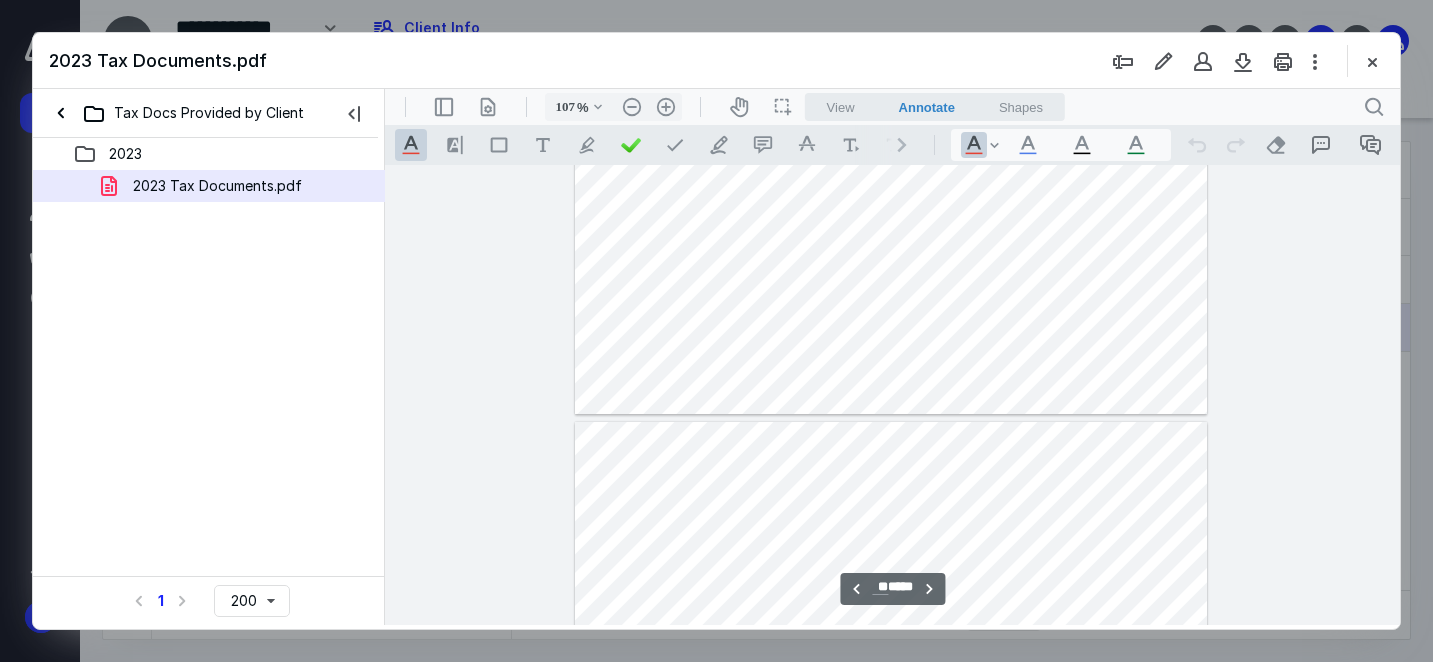 type on "**" 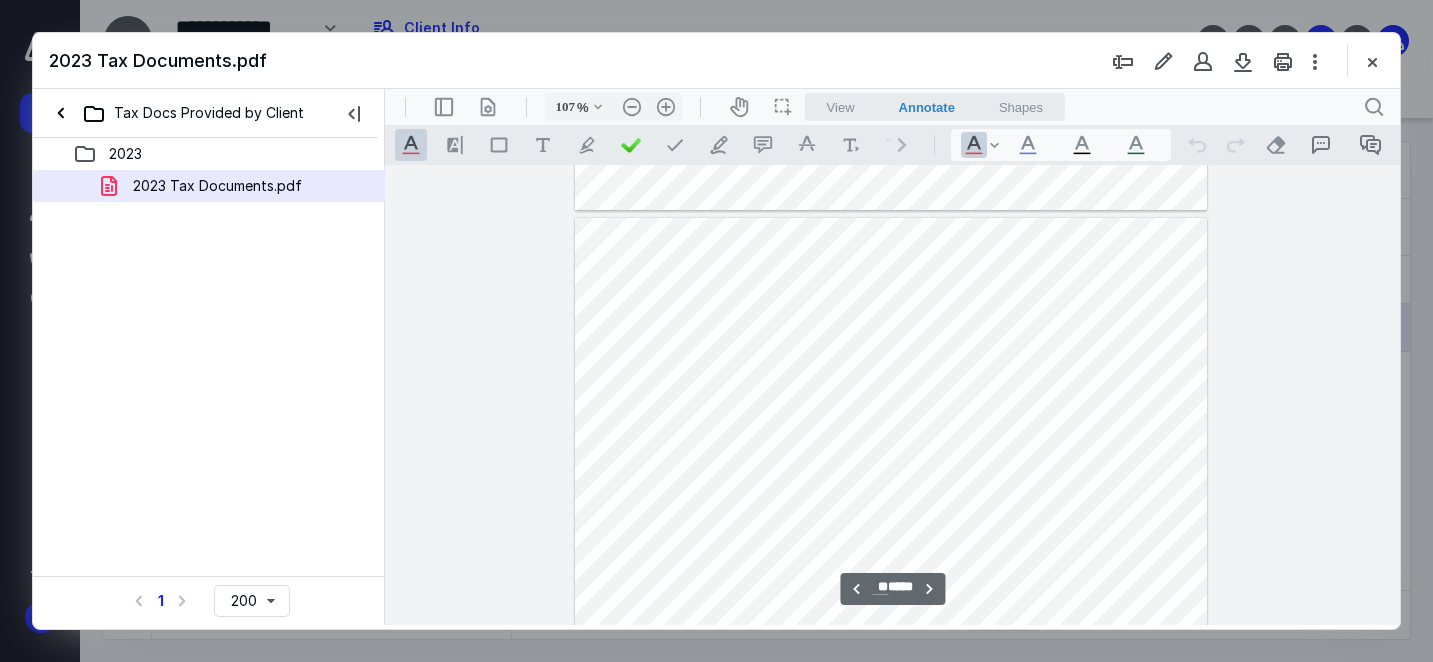 scroll, scrollTop: 16570, scrollLeft: 0, axis: vertical 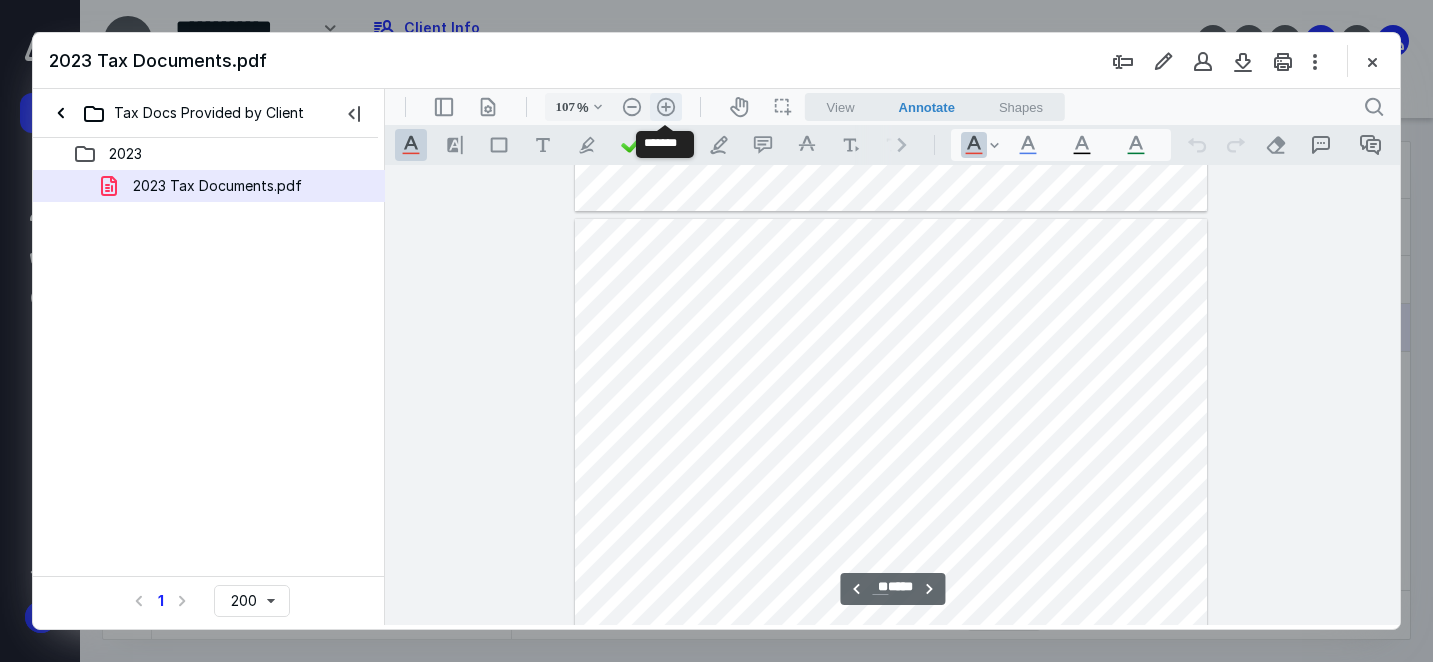 click on ".cls-1{fill:#abb0c4;} icon - header - zoom - in - line" at bounding box center [666, 107] 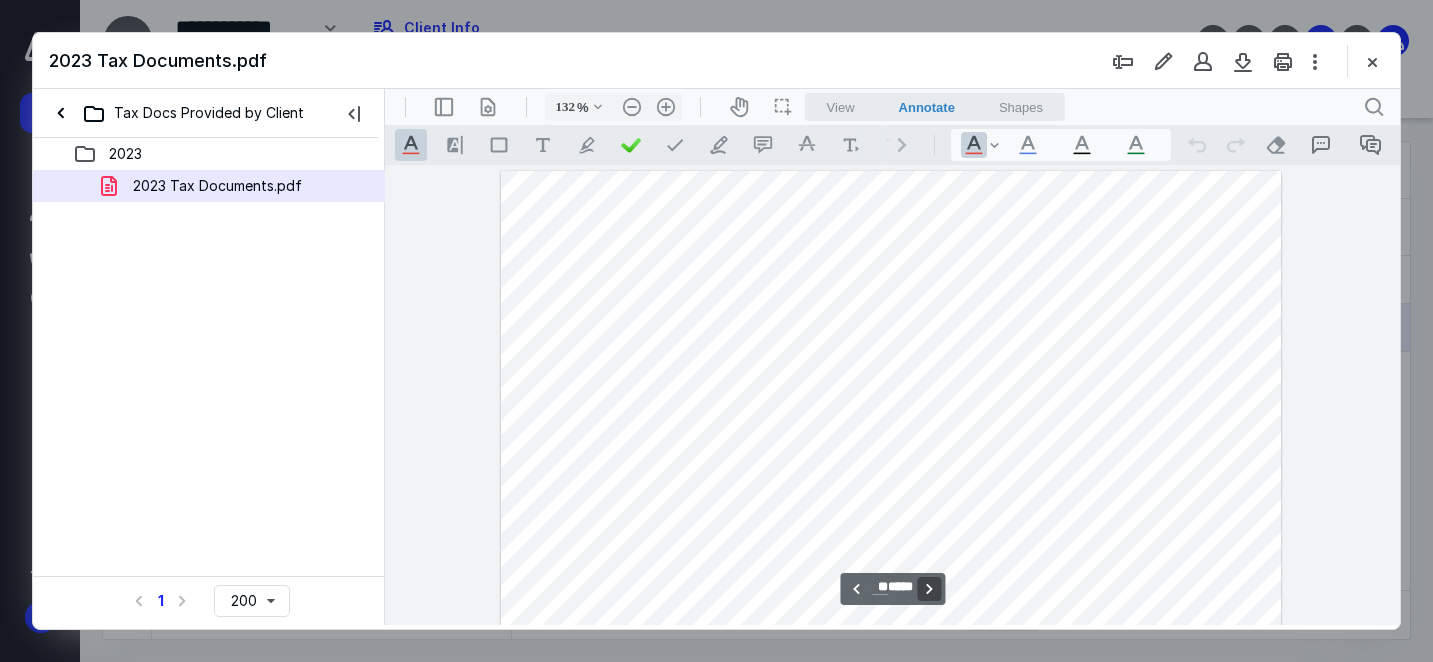 scroll, scrollTop: 20537, scrollLeft: 0, axis: vertical 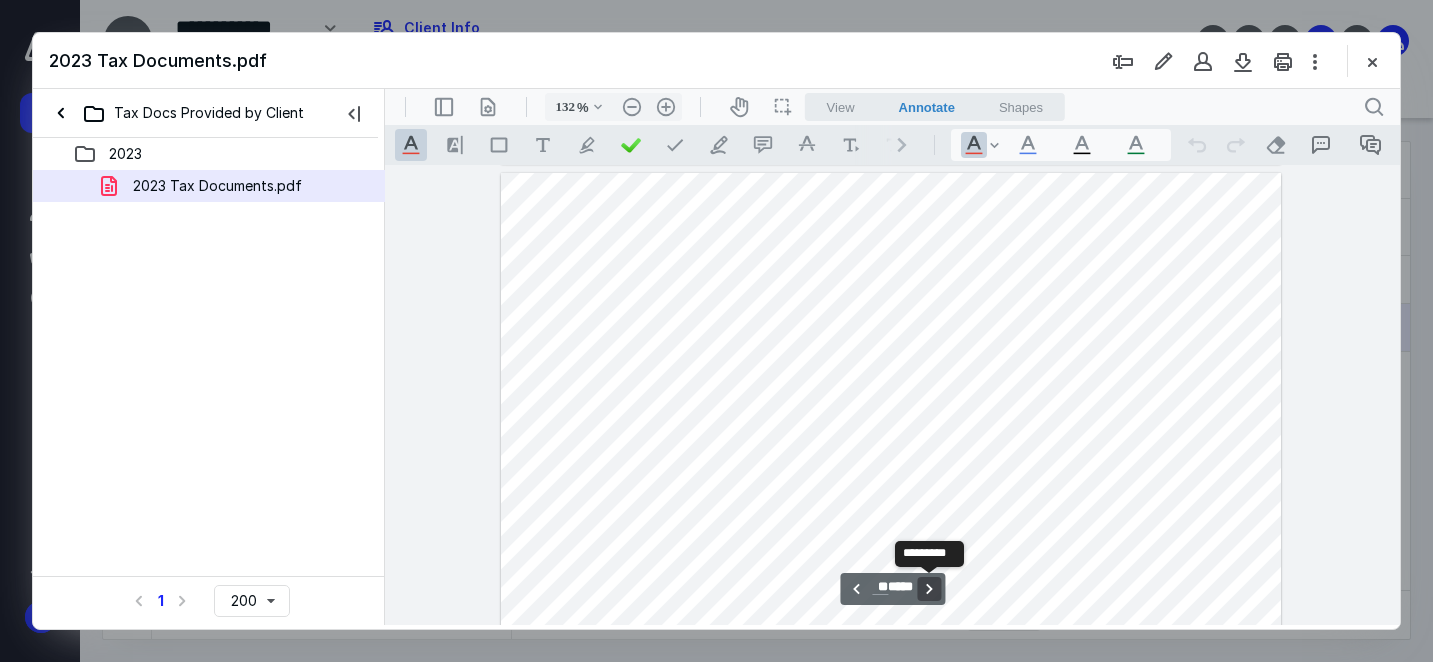 click on "**********" at bounding box center (929, 589) 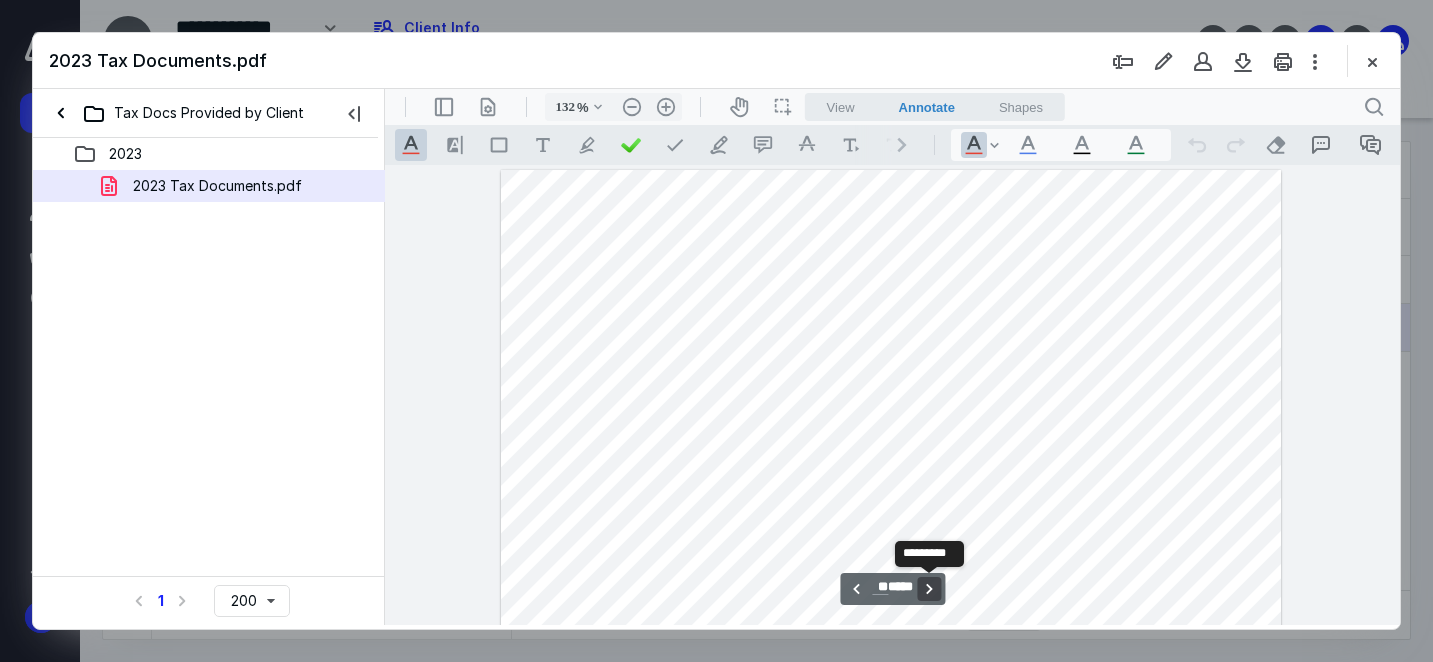 click on "**********" at bounding box center [929, 589] 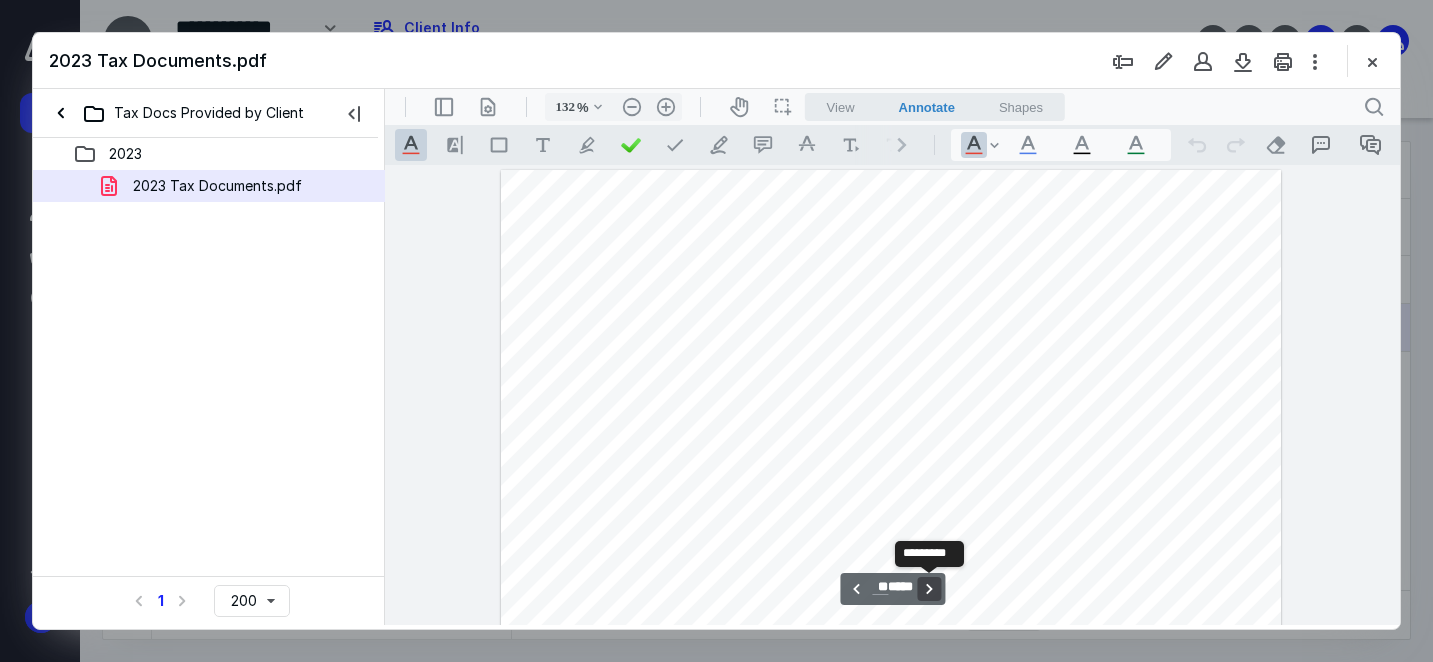 click on "**********" at bounding box center (929, 589) 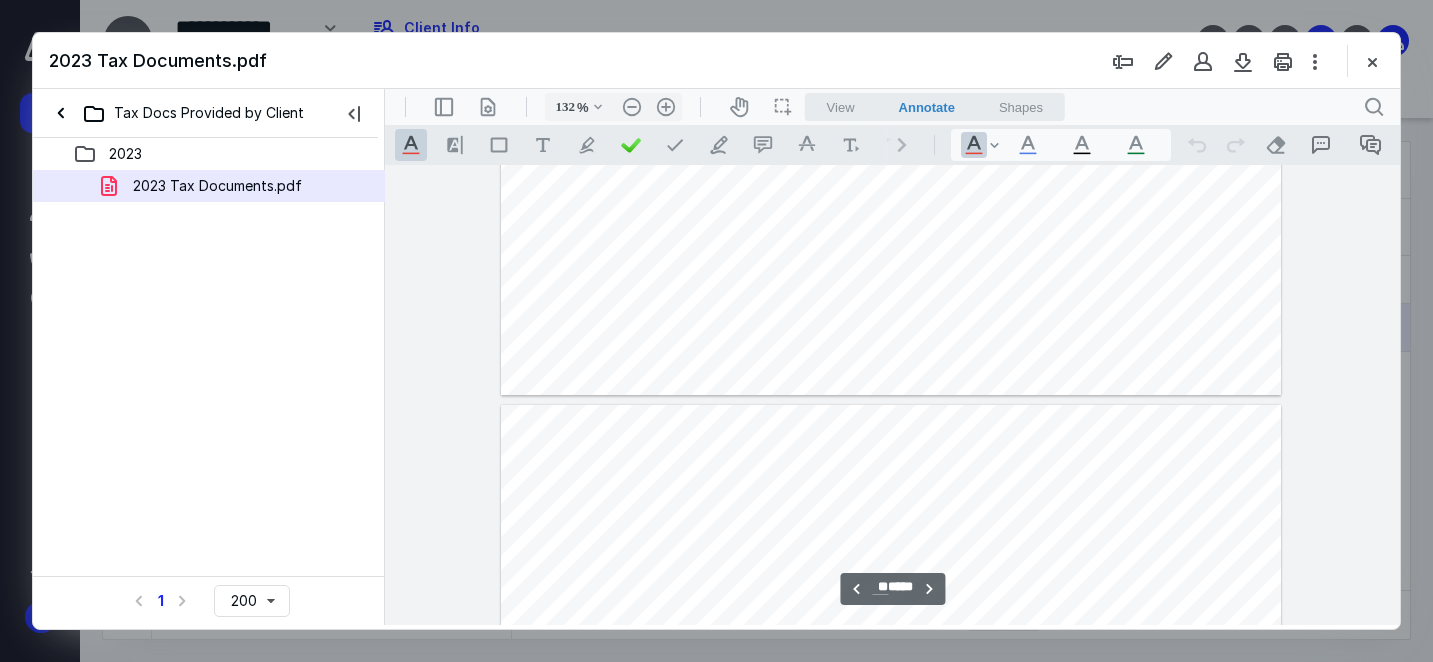 type on "**" 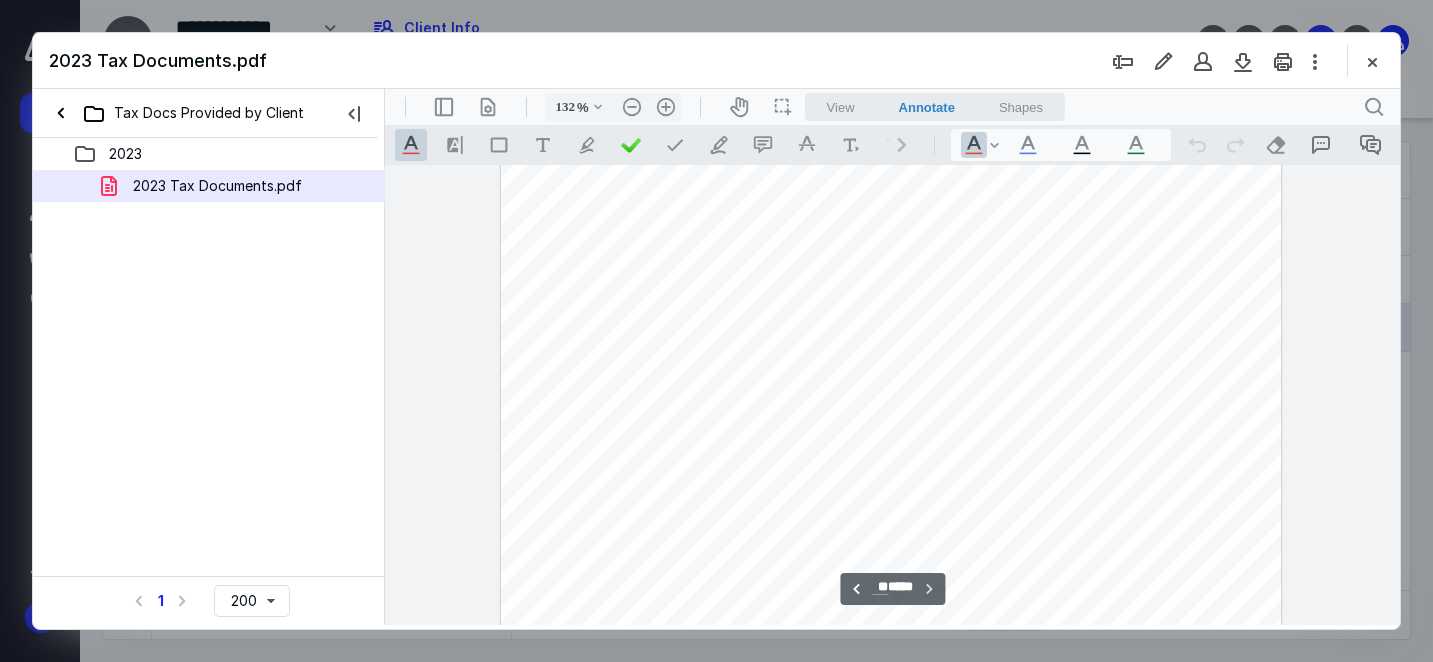 scroll, scrollTop: 41647, scrollLeft: 0, axis: vertical 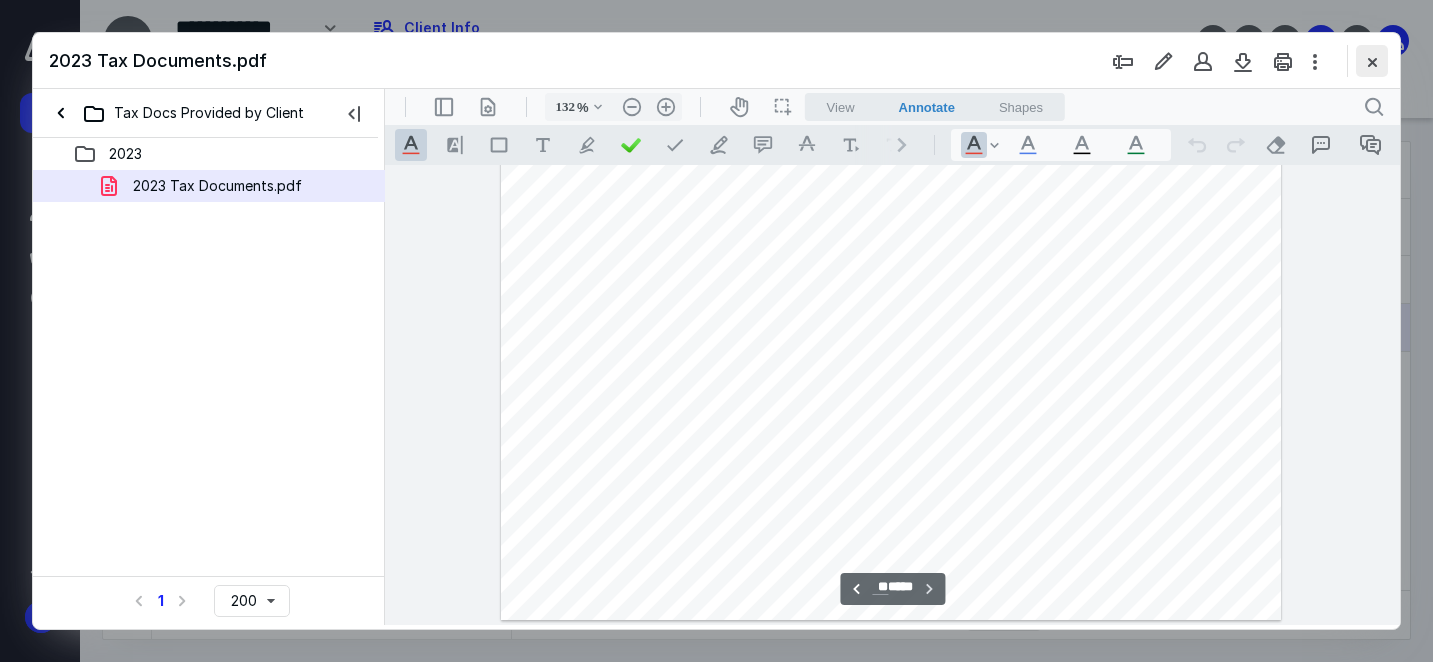 click at bounding box center (1372, 61) 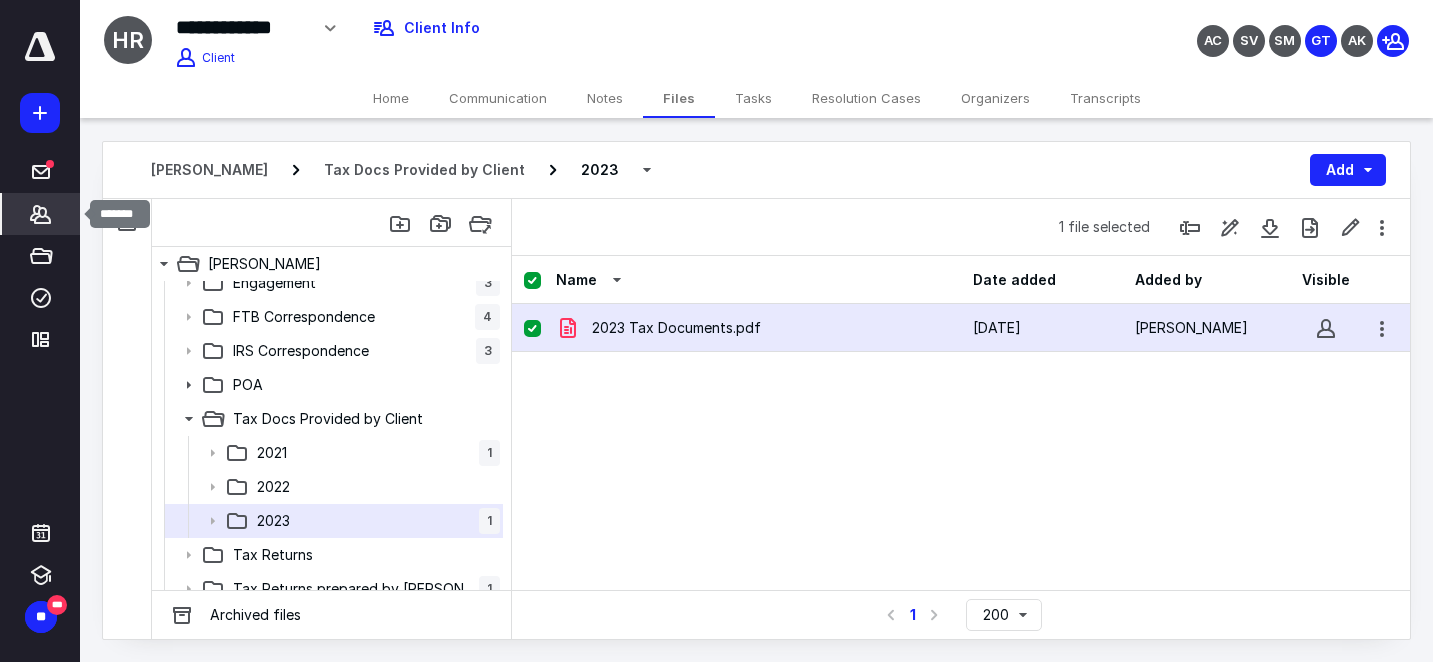 click on "*******" at bounding box center [41, 214] 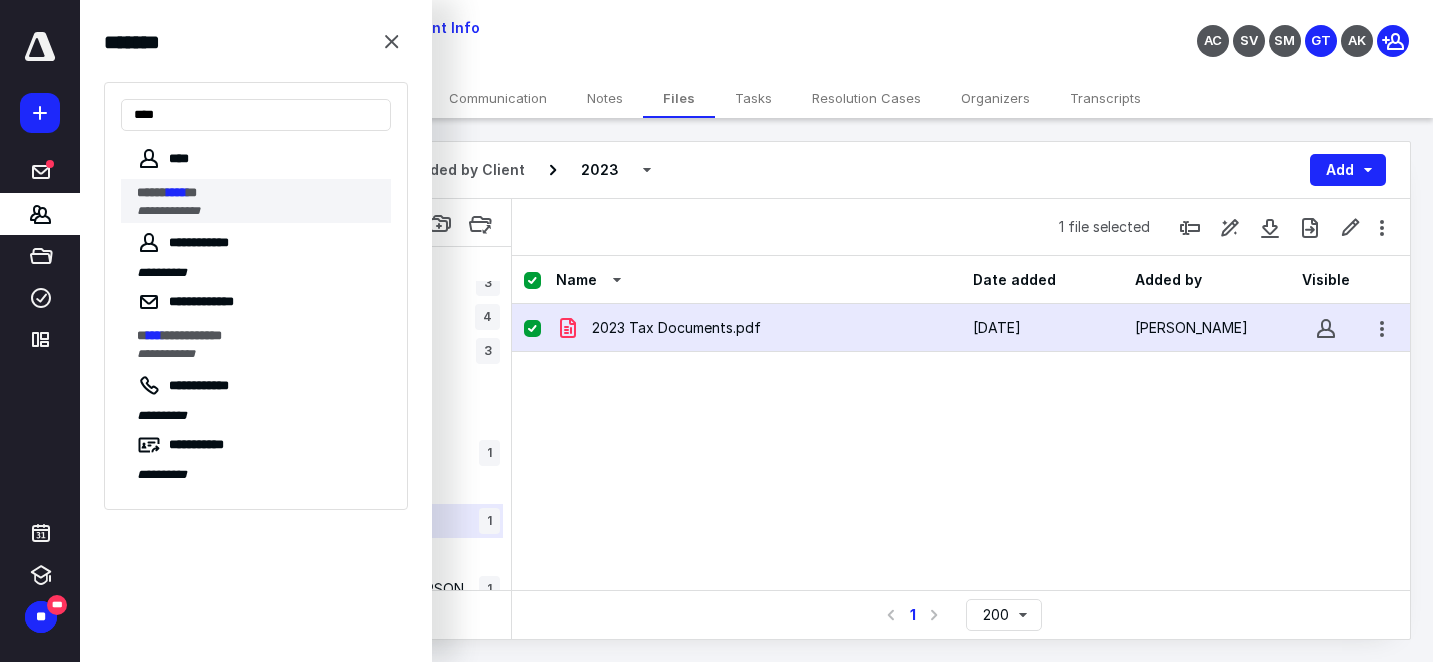 type on "****" 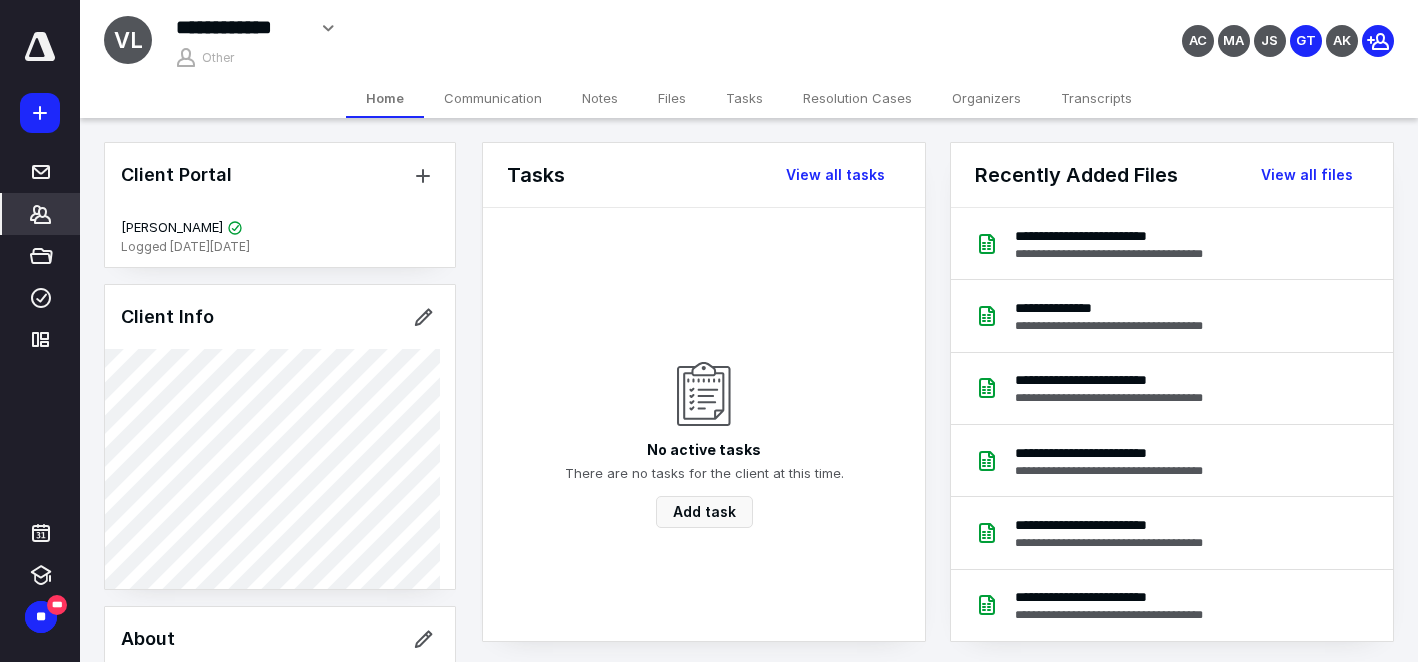 click on "Files" at bounding box center [672, 98] 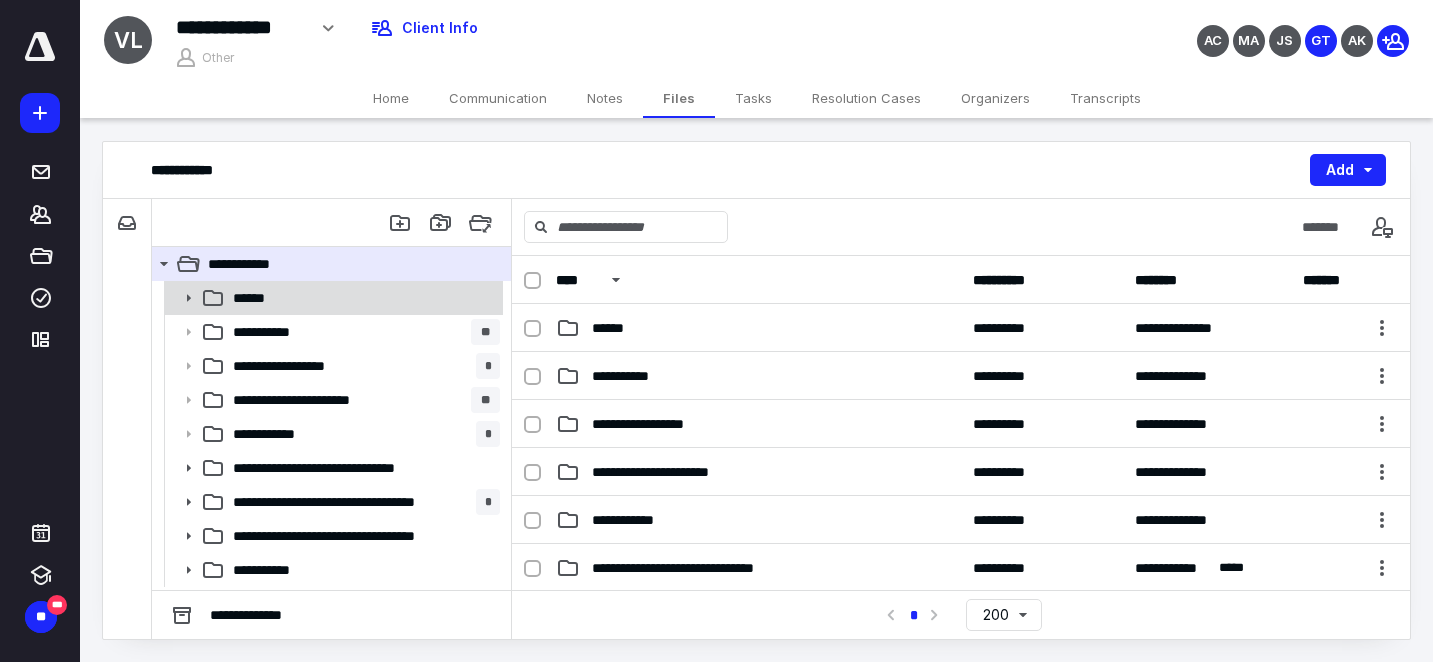 click 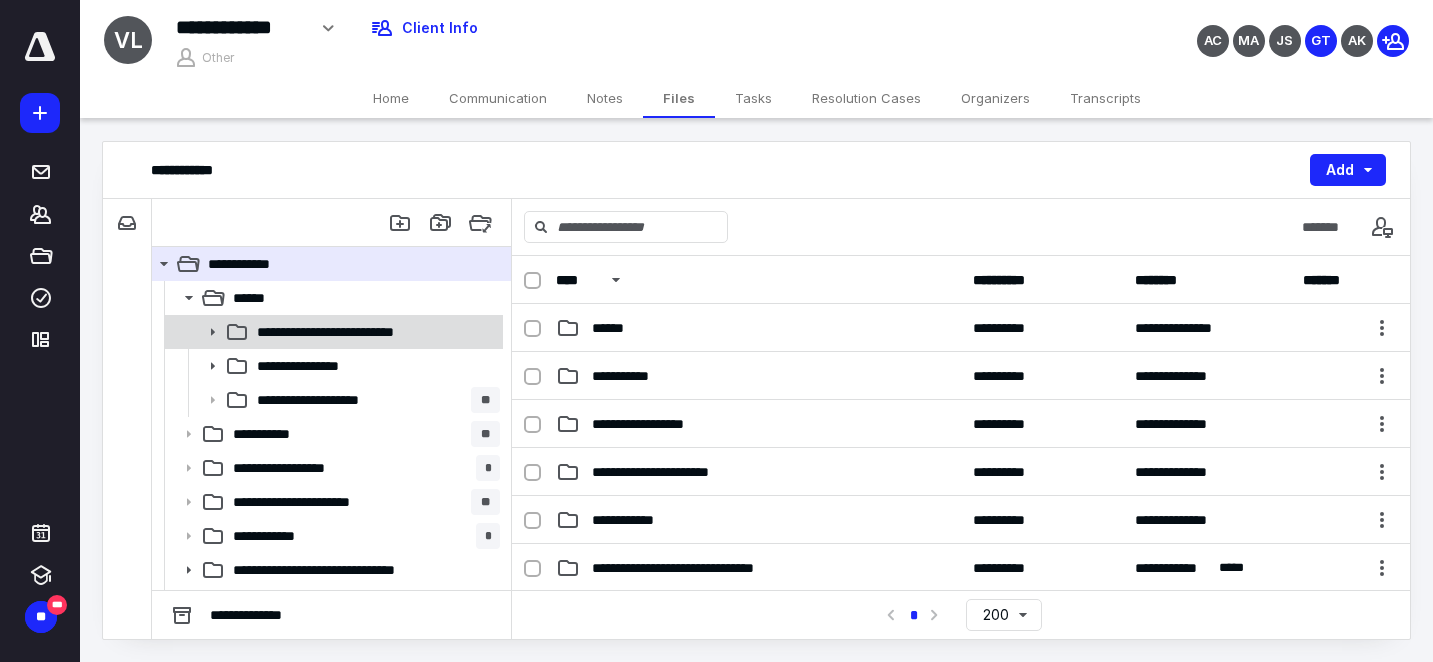 click 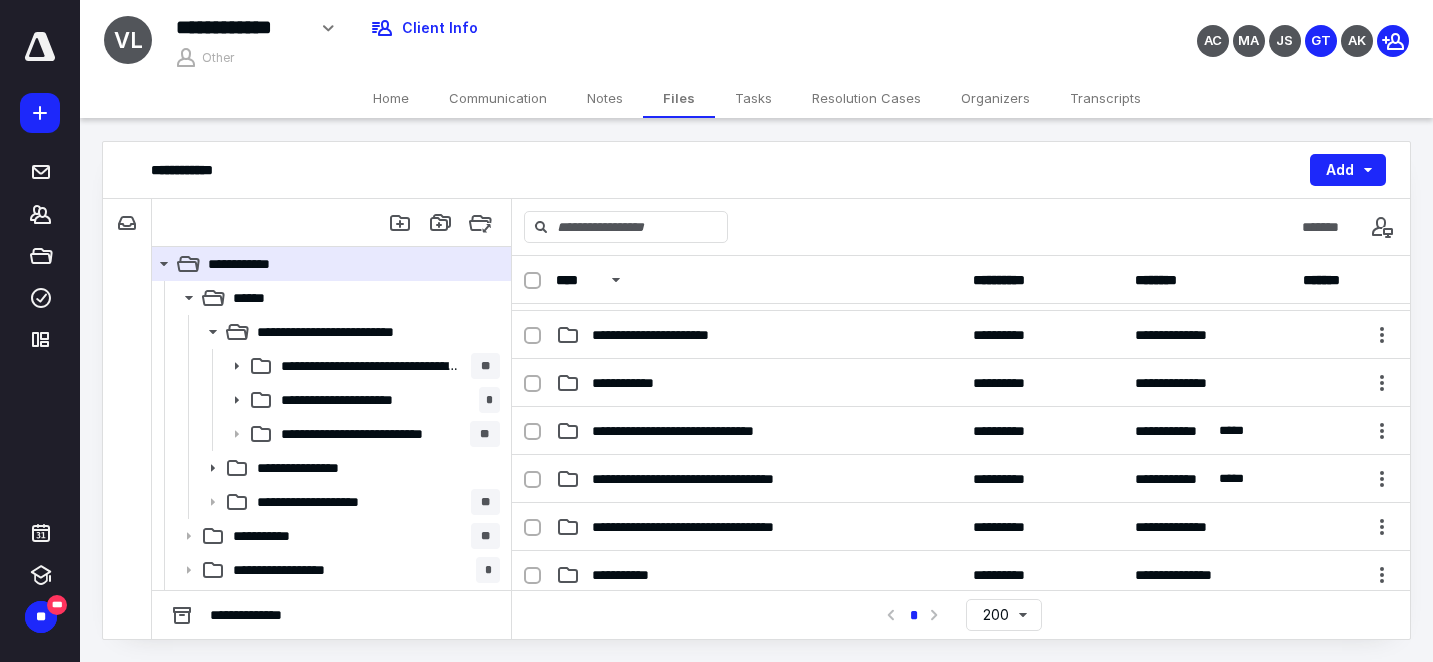 scroll, scrollTop: 138, scrollLeft: 0, axis: vertical 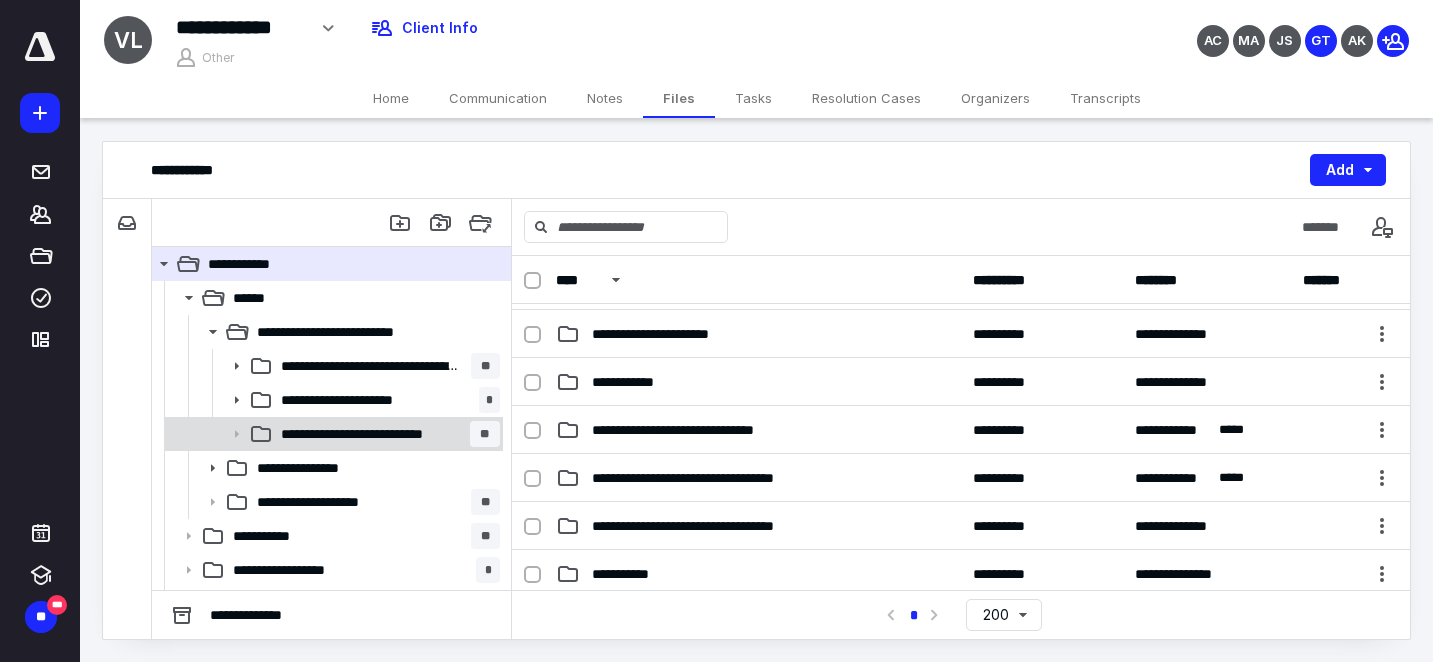 click on "**********" at bounding box center [369, 434] 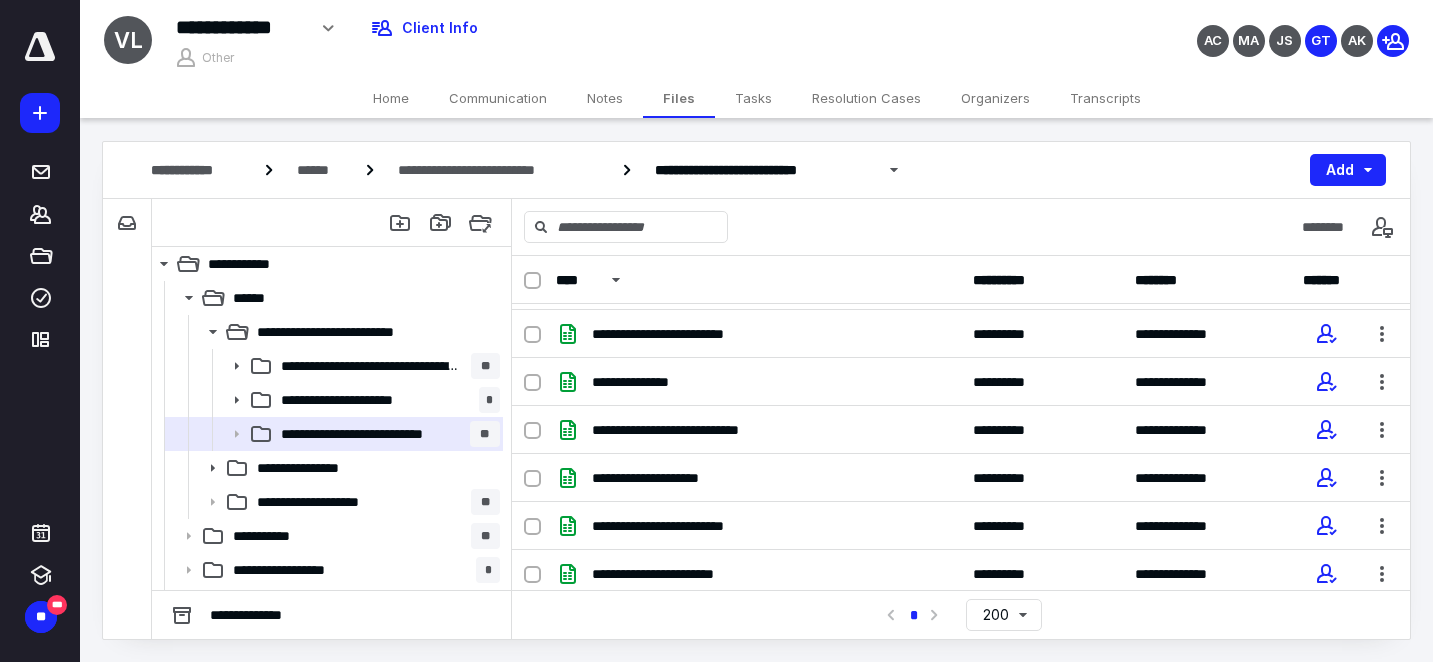 scroll, scrollTop: 1010, scrollLeft: 0, axis: vertical 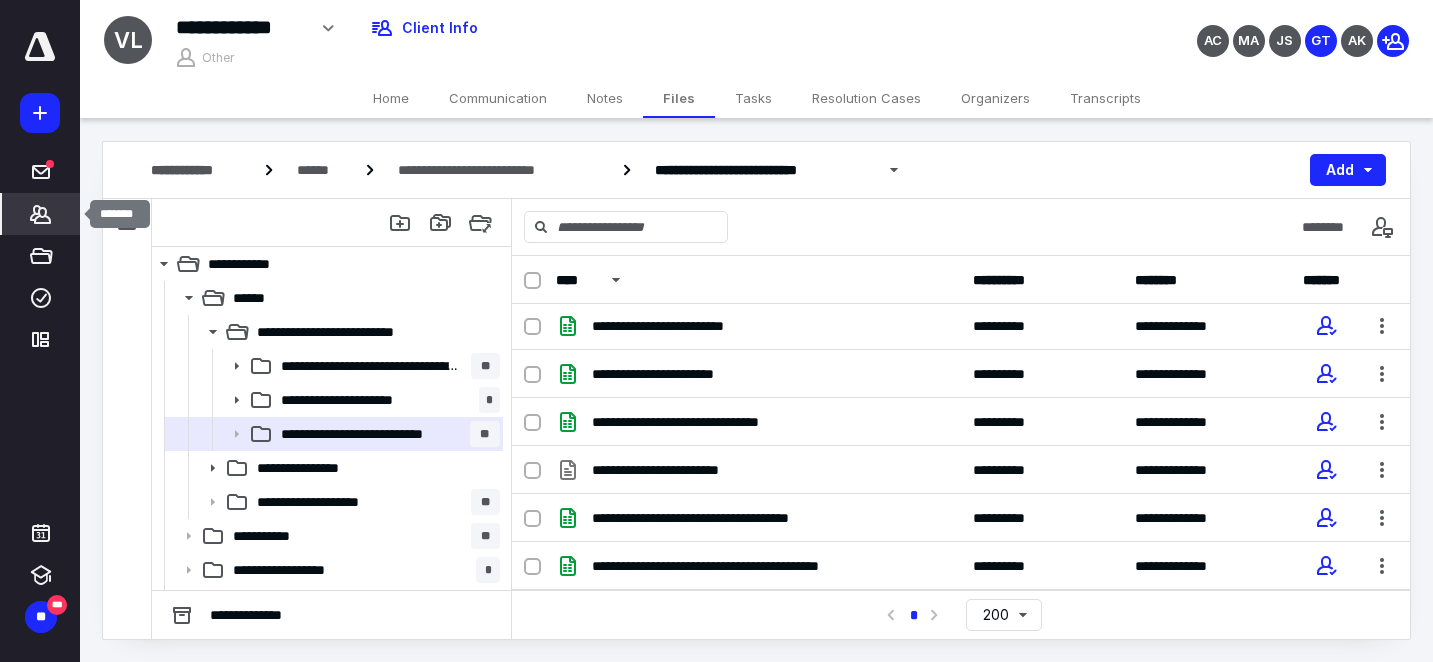 click on "*******" at bounding box center [41, 214] 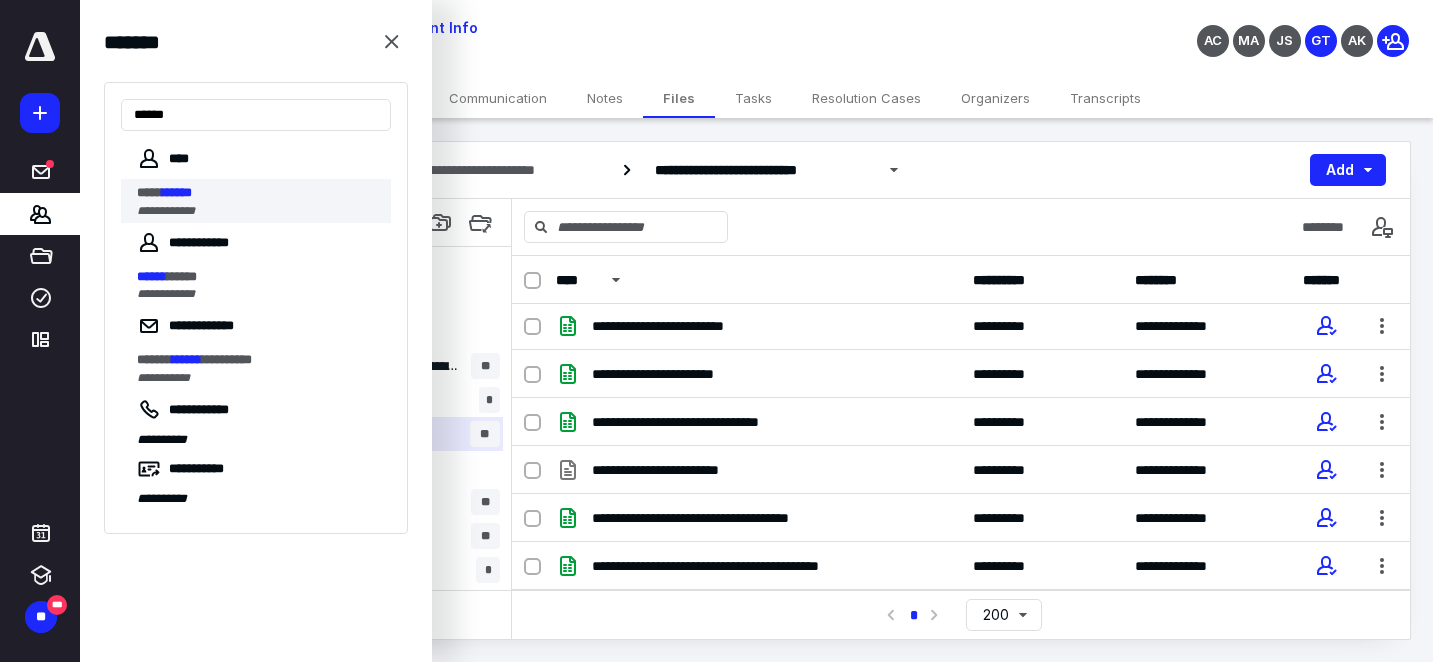 type on "******" 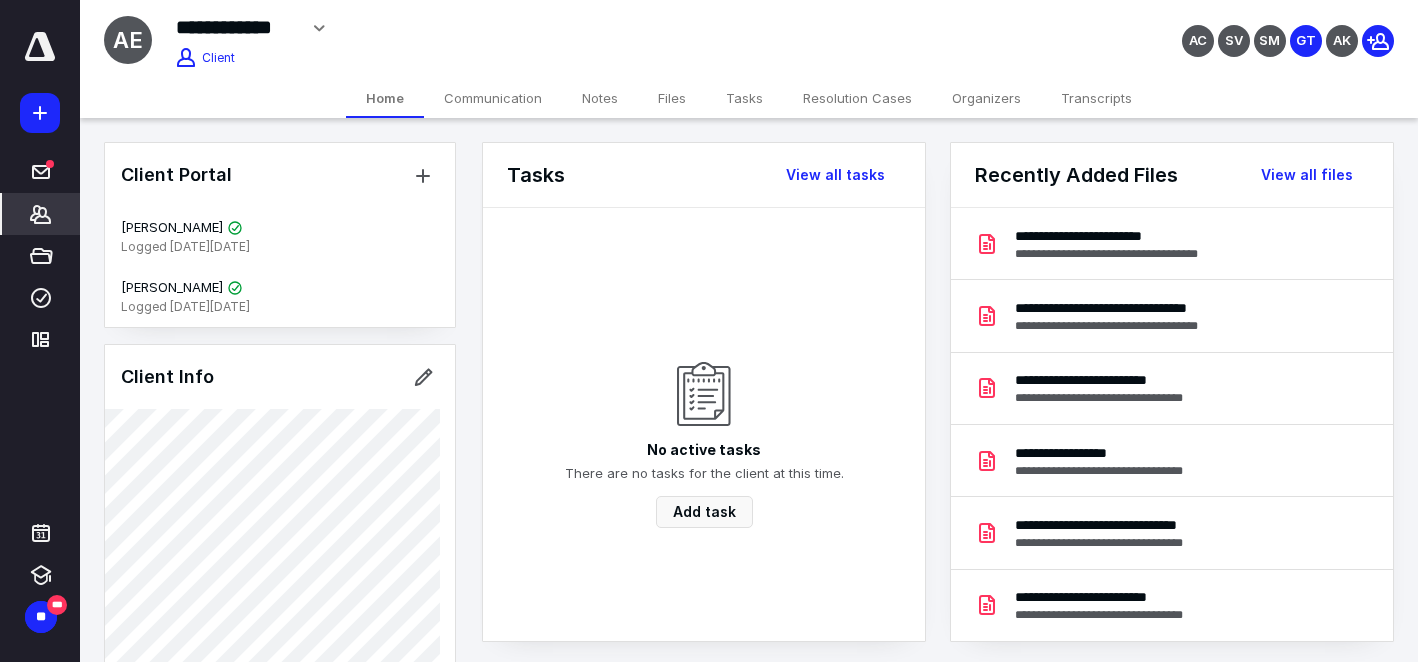 click on "Transcripts" at bounding box center (1096, 98) 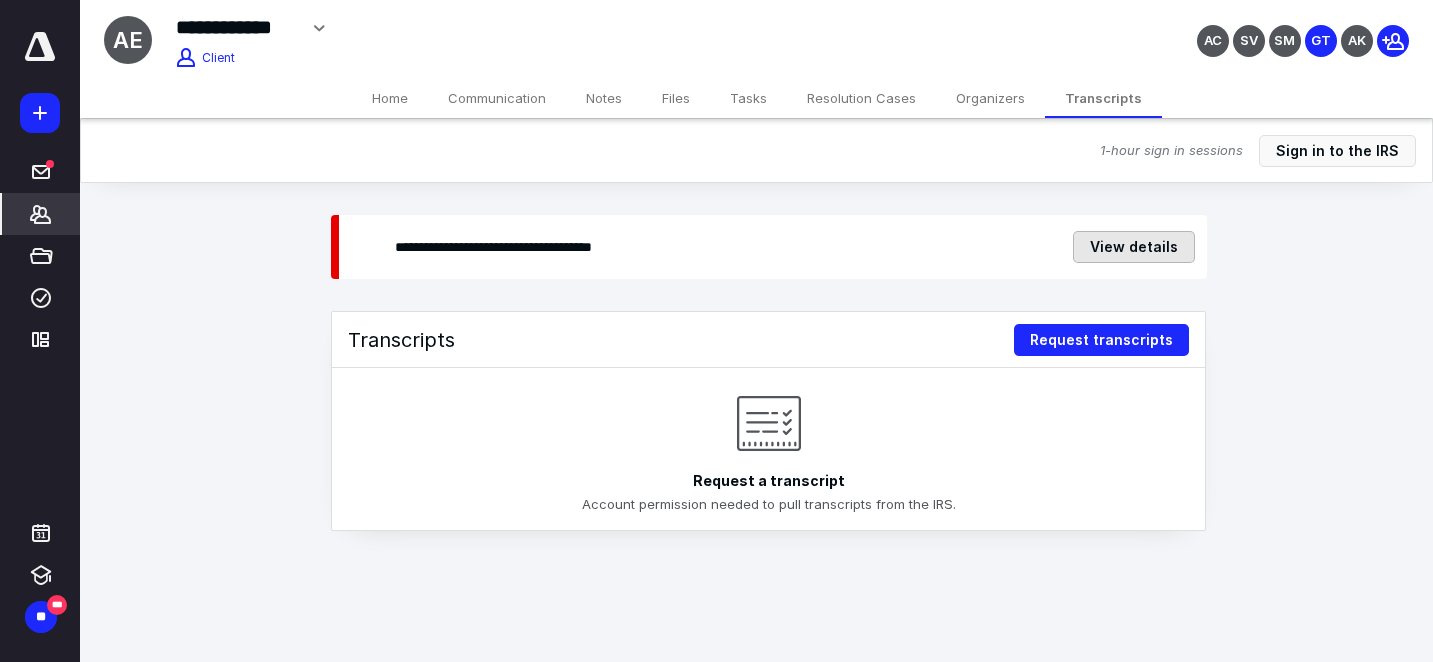click on "View details" at bounding box center (1134, 247) 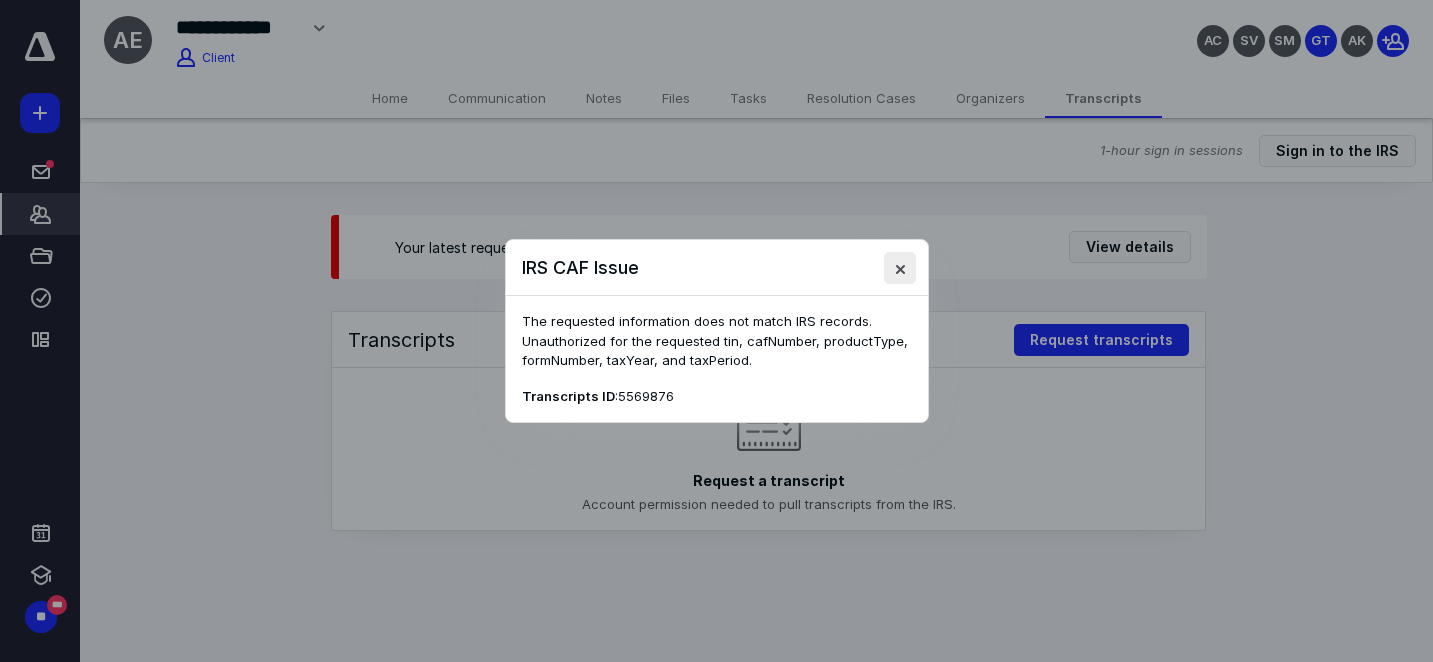 click at bounding box center [900, 268] 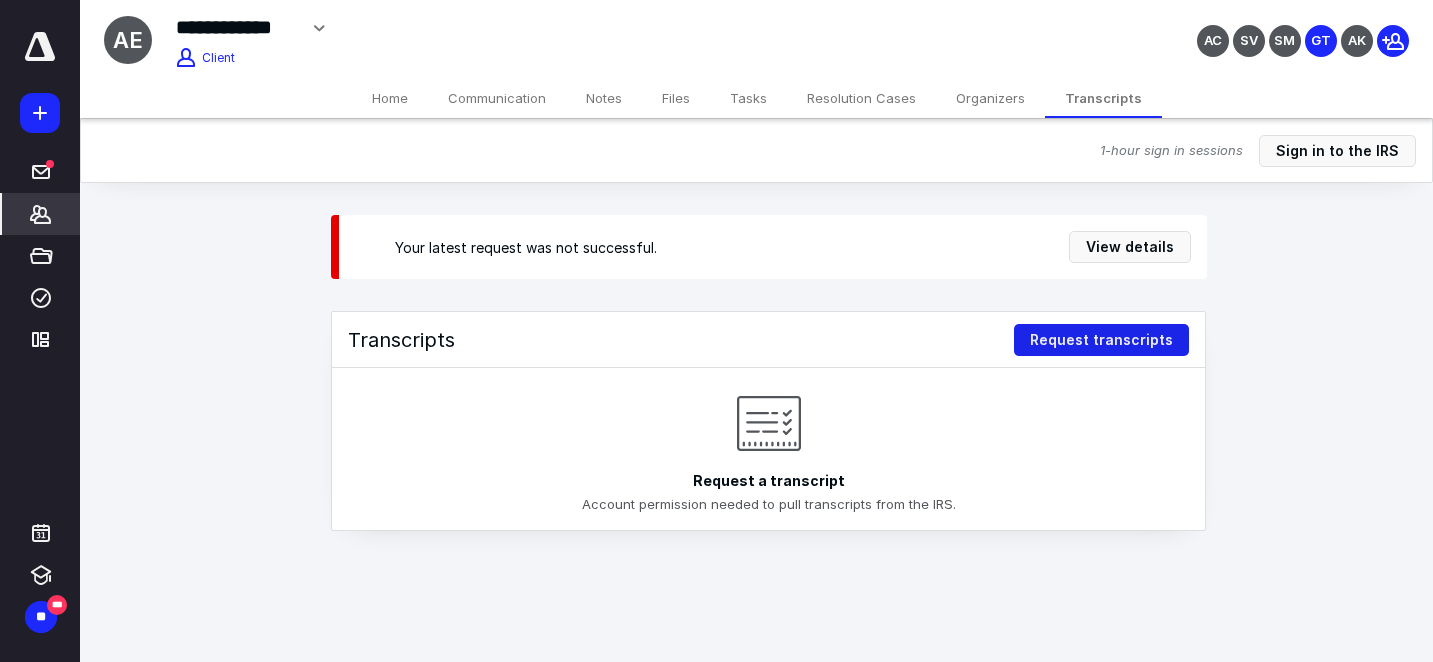 click on "Request transcripts" at bounding box center (1101, 340) 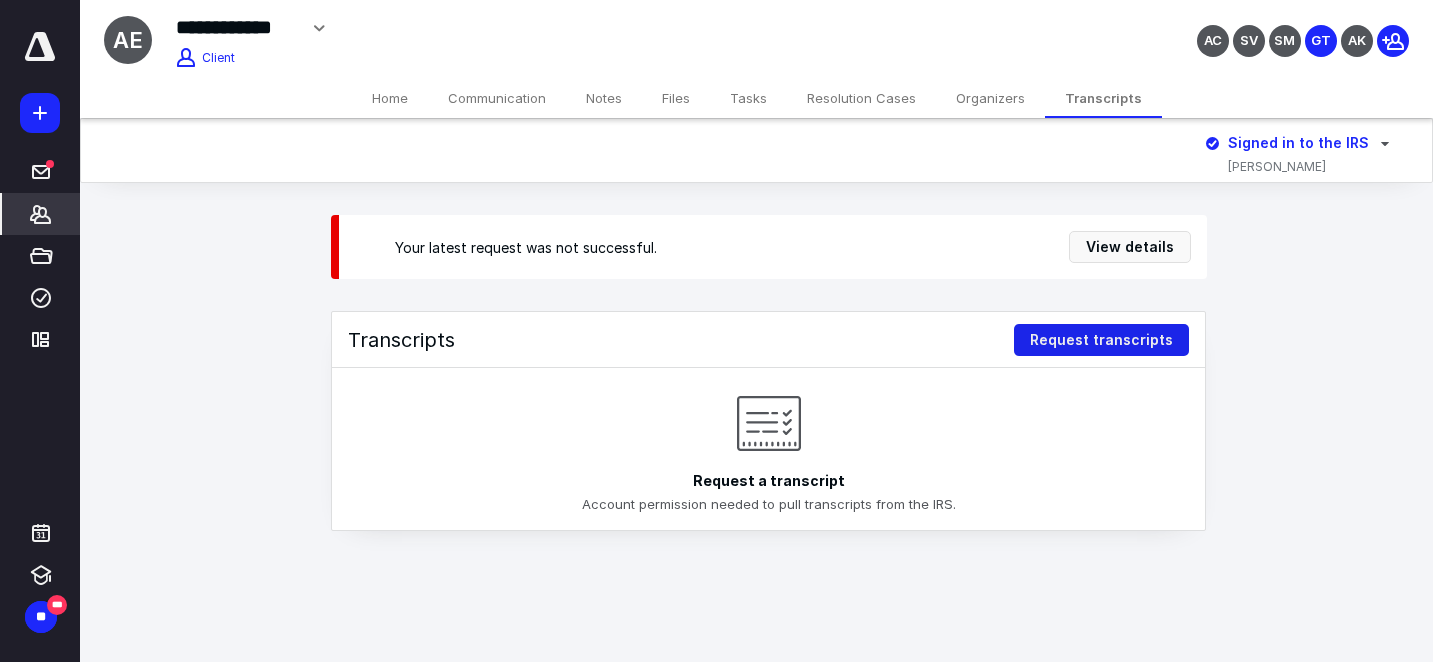 click on "Request transcripts" at bounding box center (1101, 340) 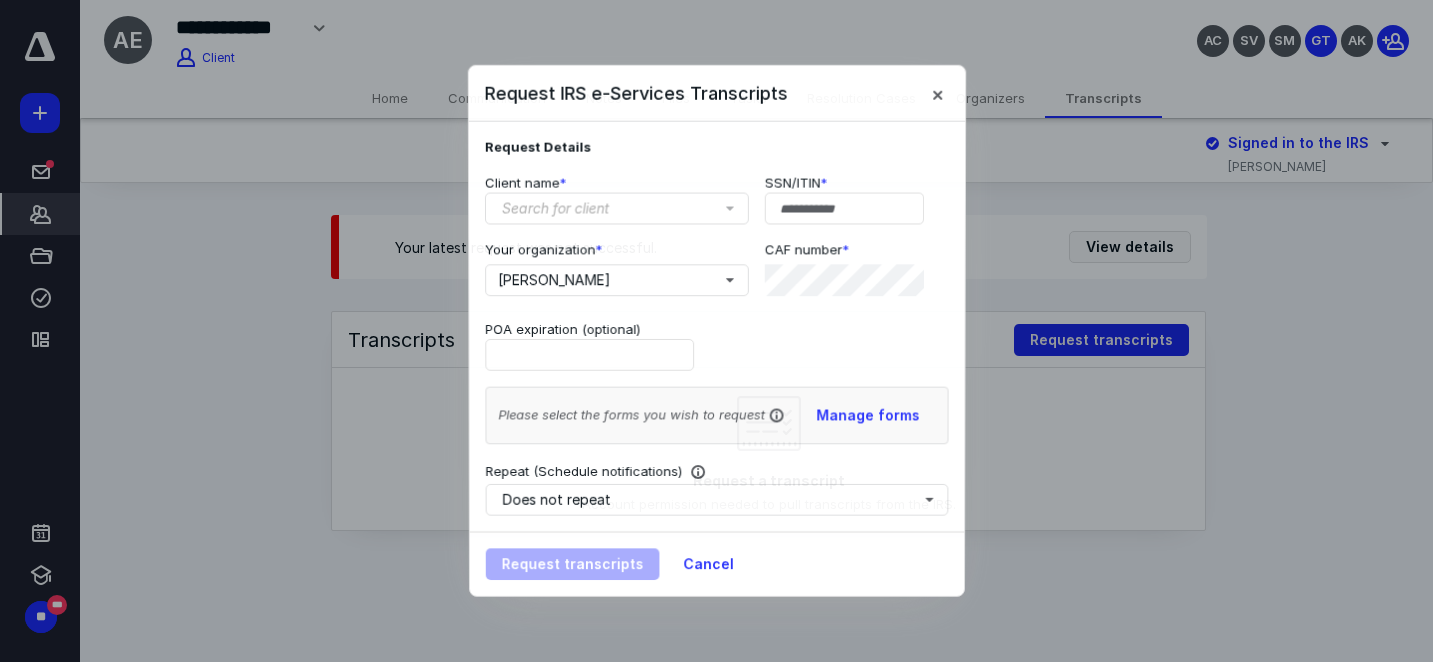 type on "**********" 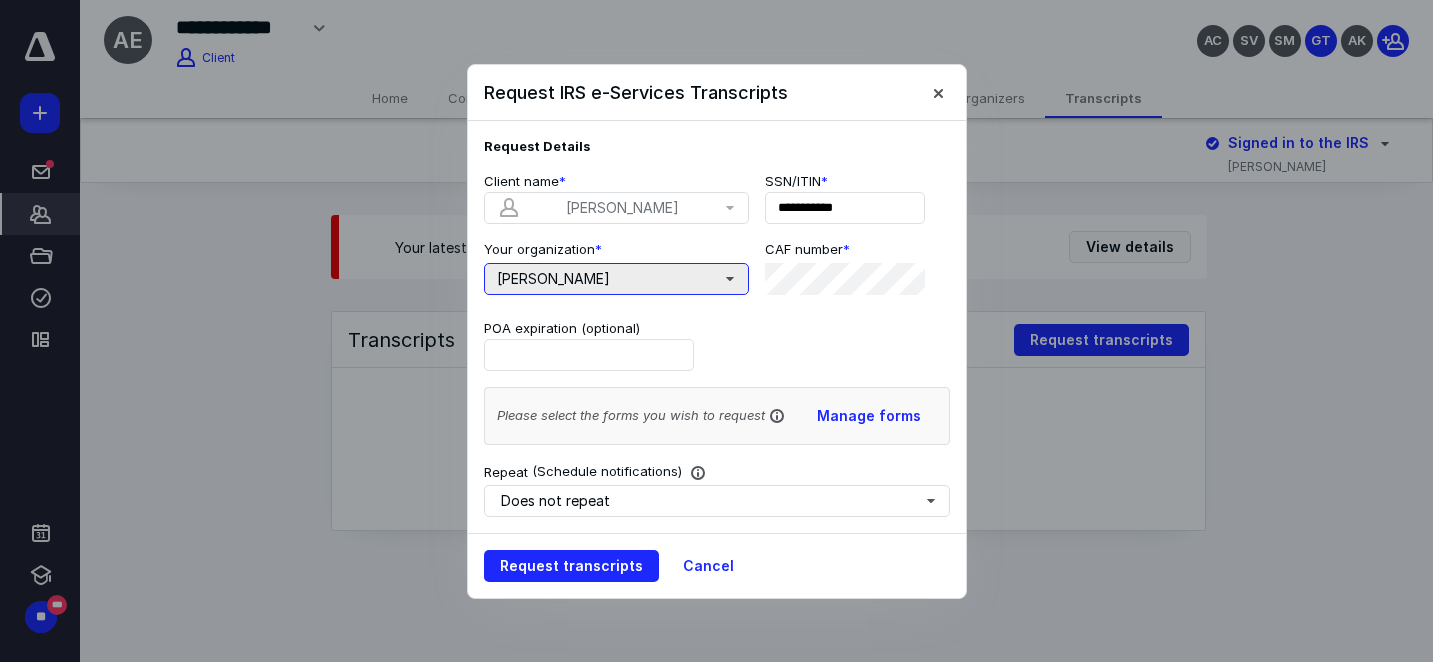 click on "[PERSON_NAME]" at bounding box center [616, 279] 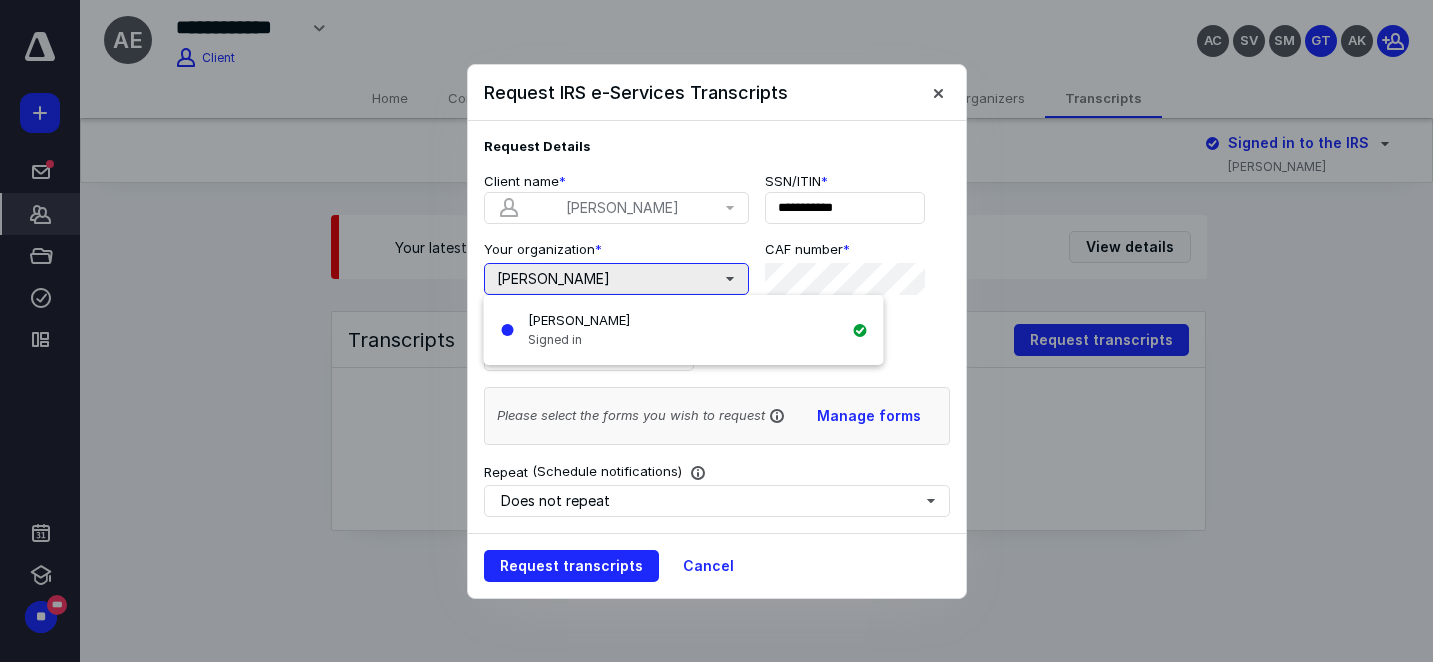 click on "[PERSON_NAME]" at bounding box center (616, 279) 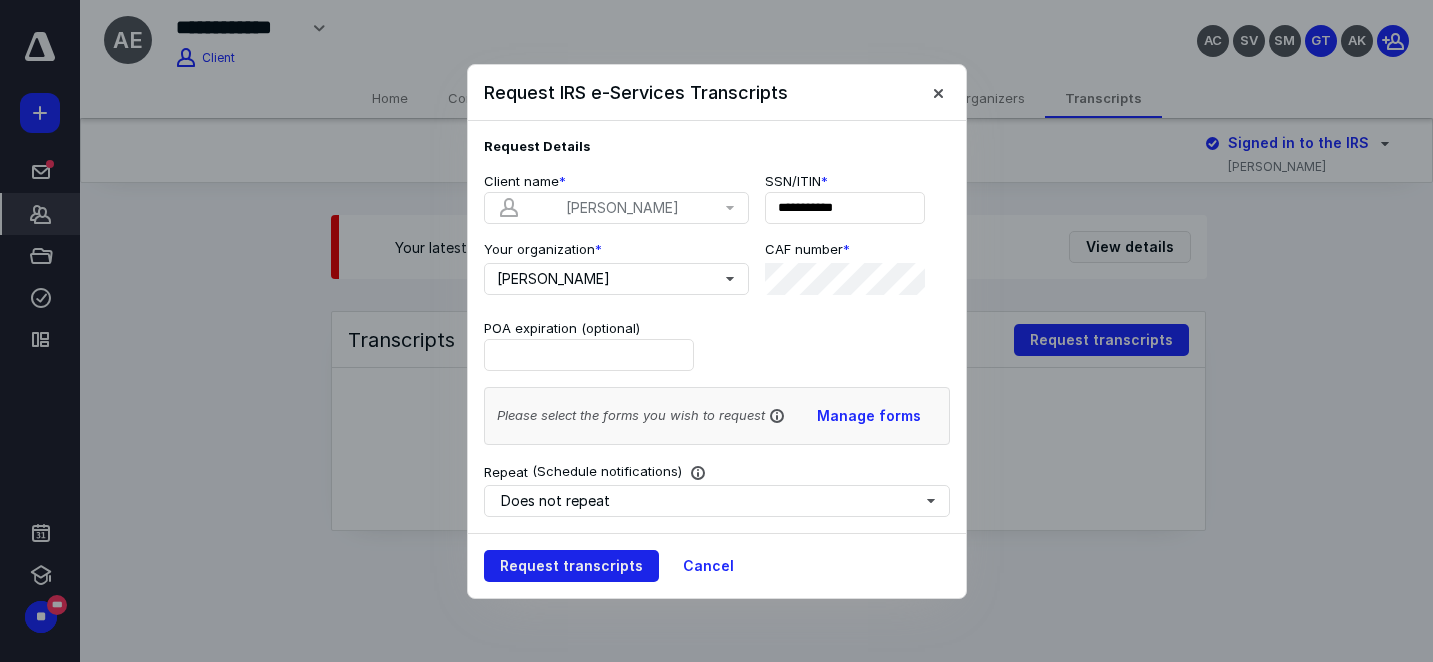 click on "Request transcripts" at bounding box center (571, 566) 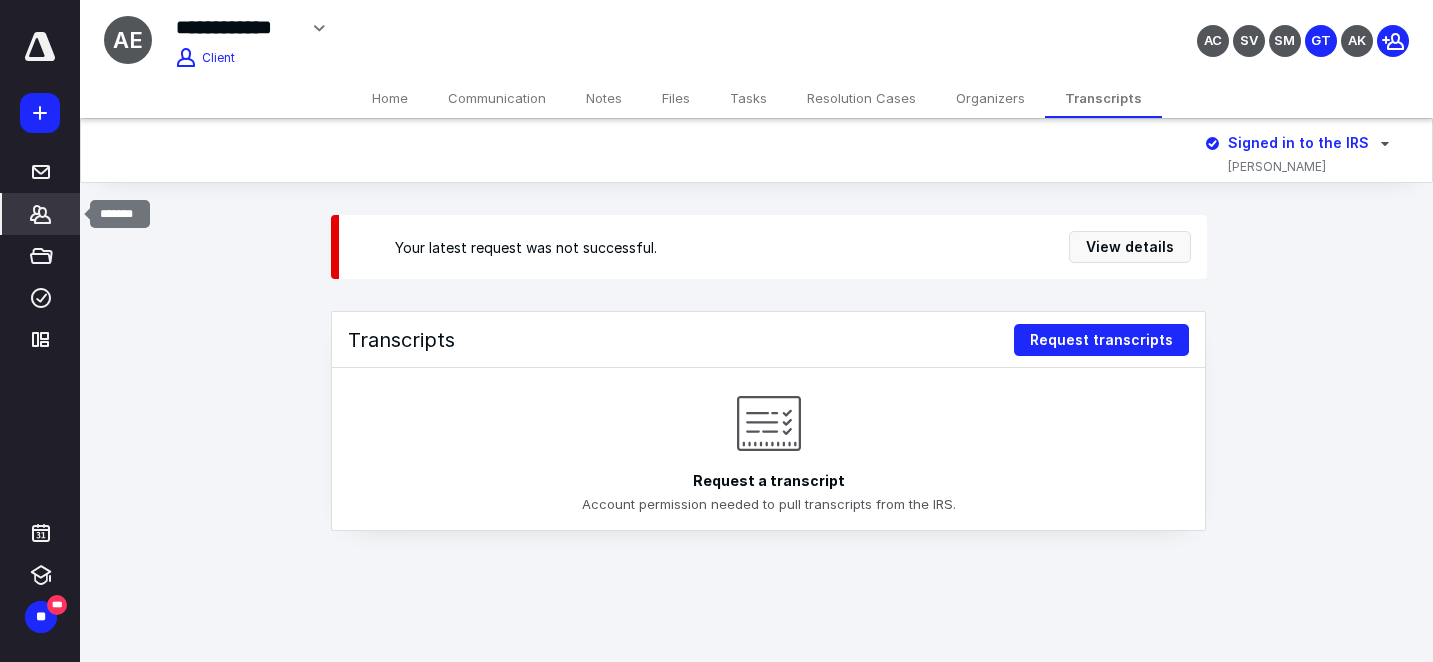 click 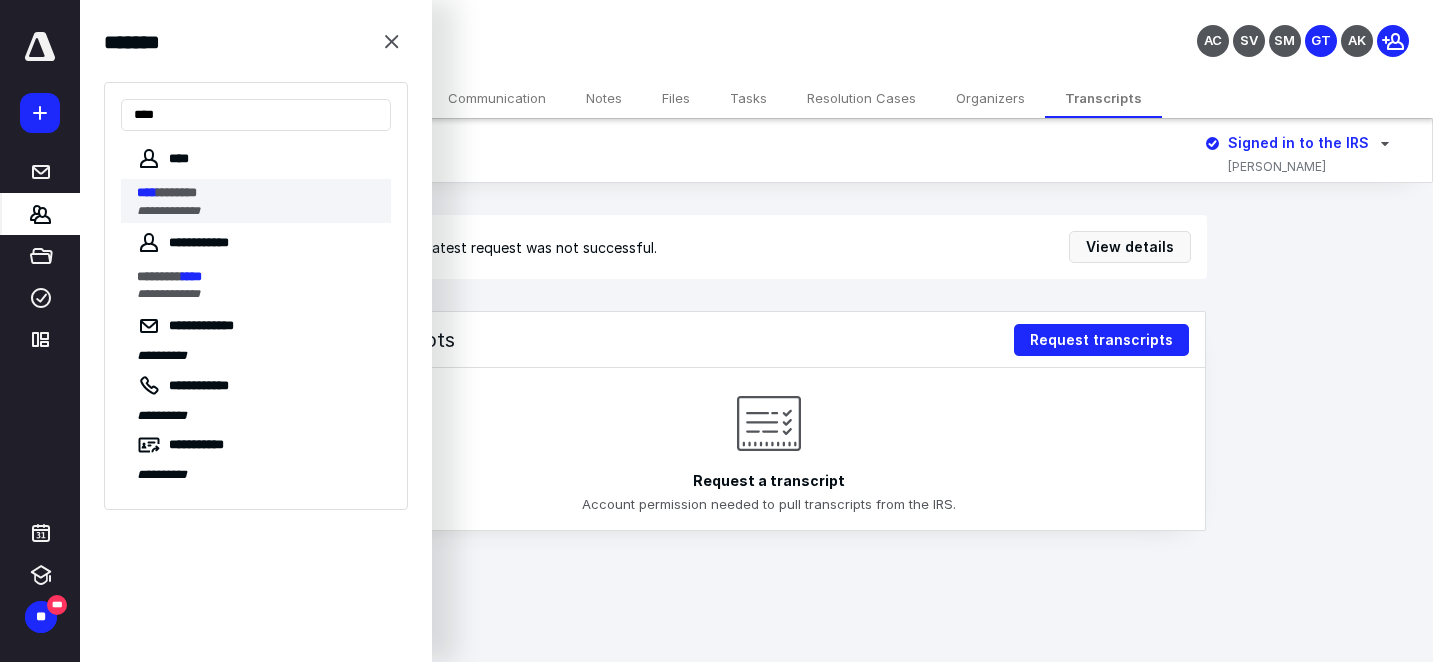 type on "****" 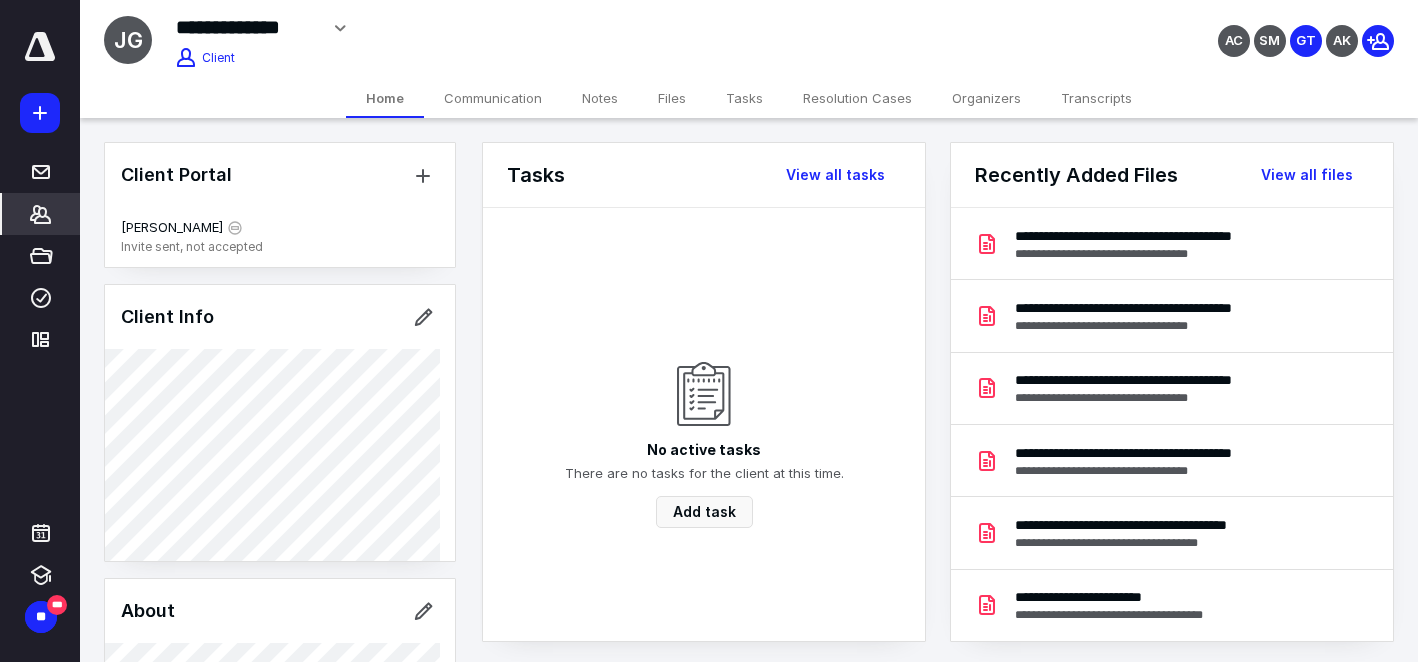 click on "Files" at bounding box center [672, 98] 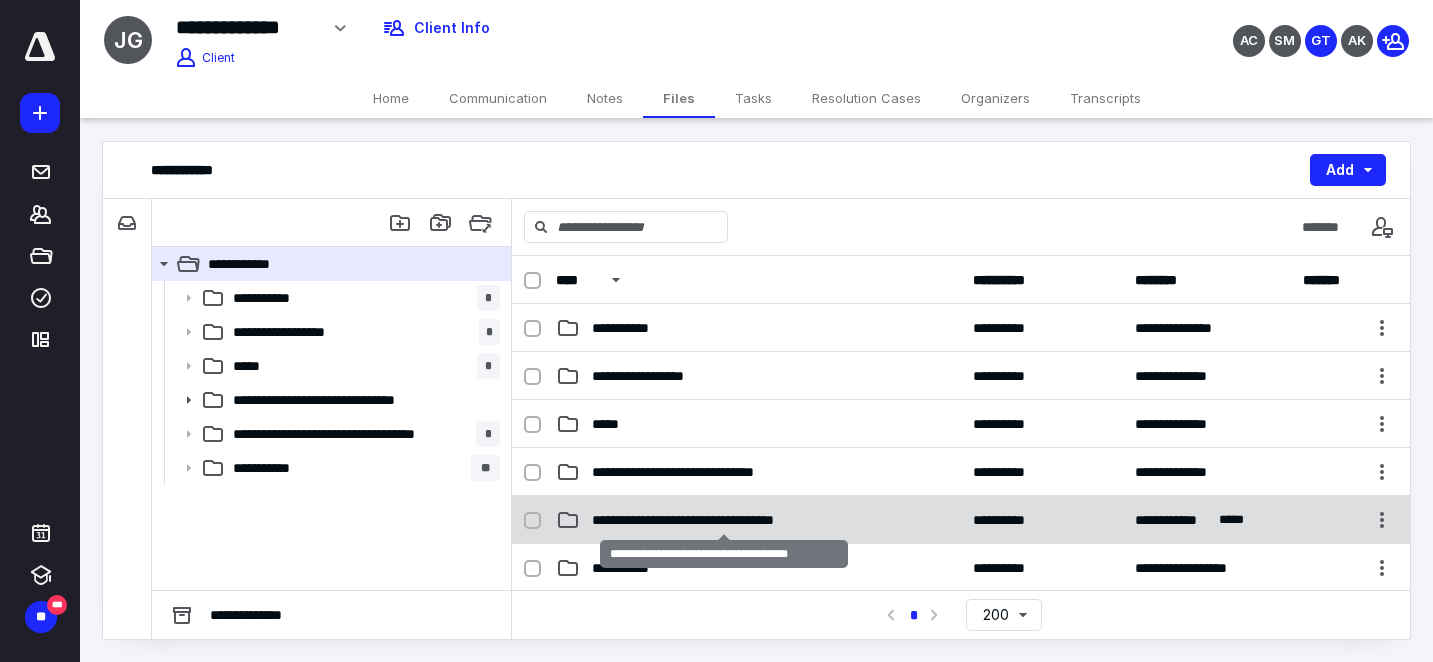 click on "**********" at bounding box center [723, 520] 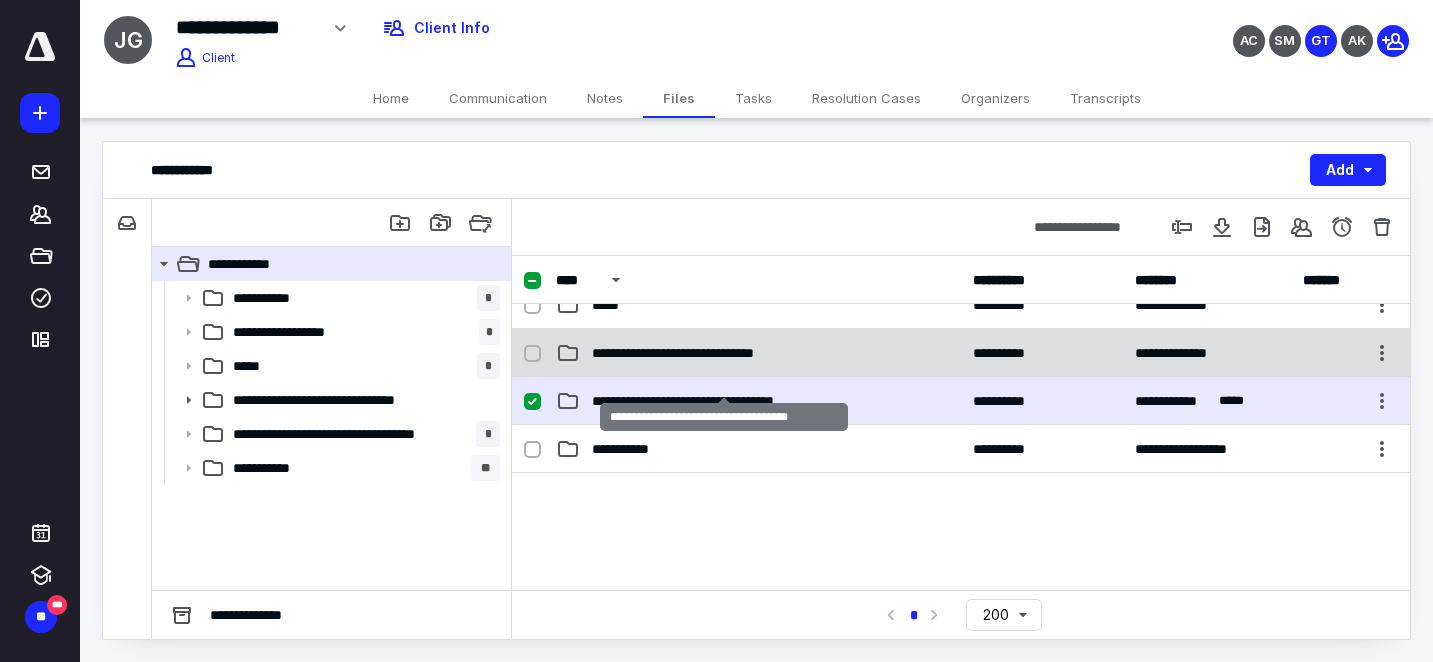 scroll, scrollTop: 138, scrollLeft: 0, axis: vertical 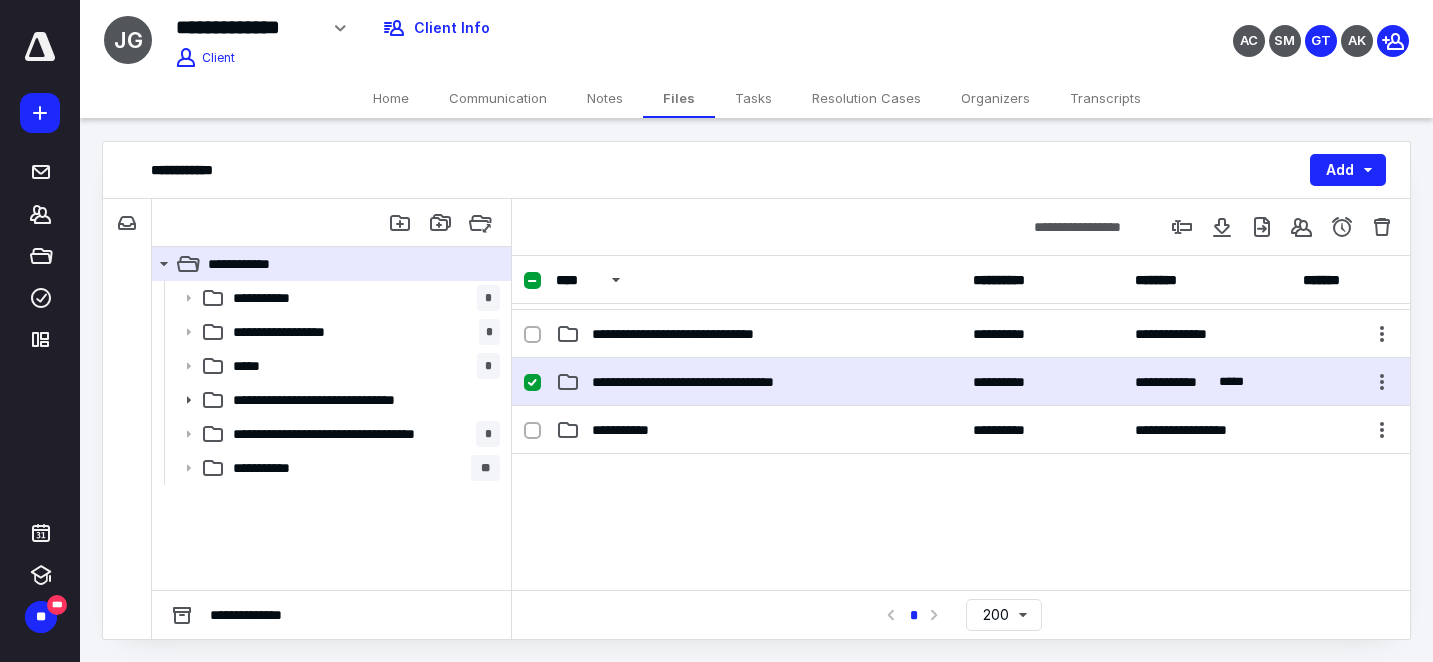 click on "**********" at bounding box center [723, 382] 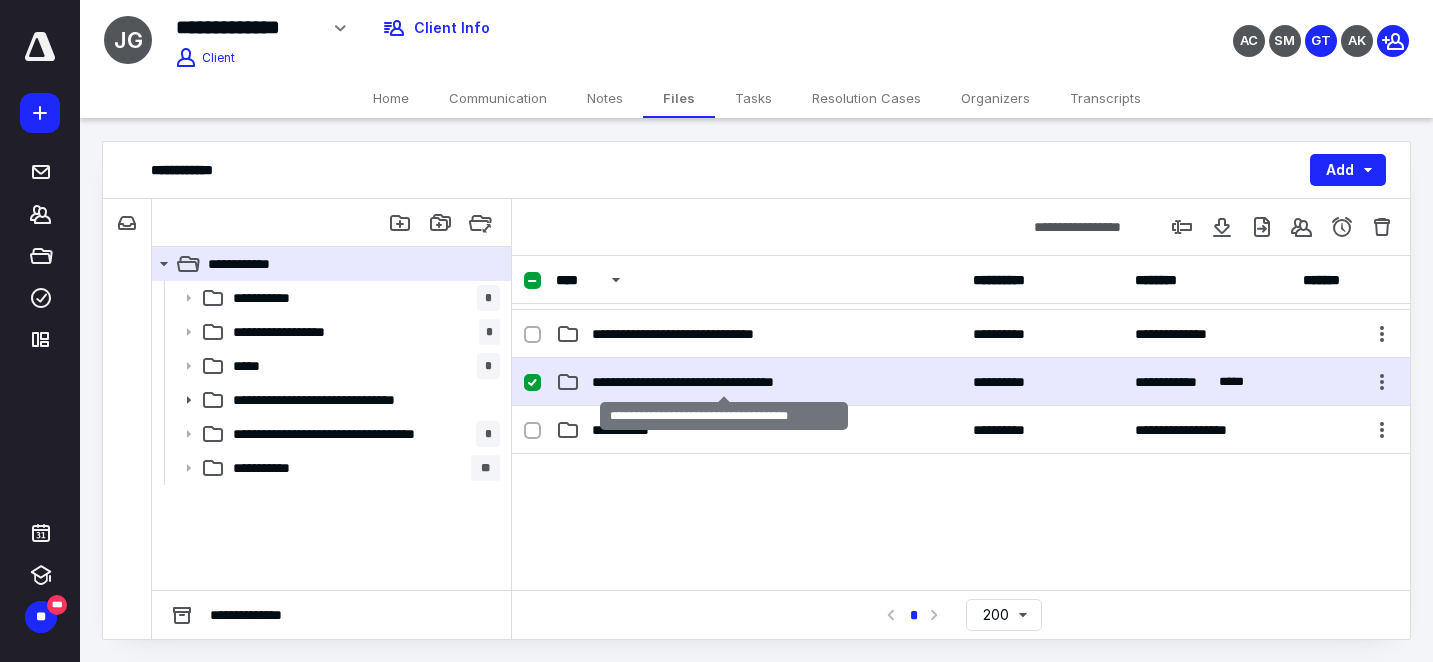 click on "**********" at bounding box center (723, 382) 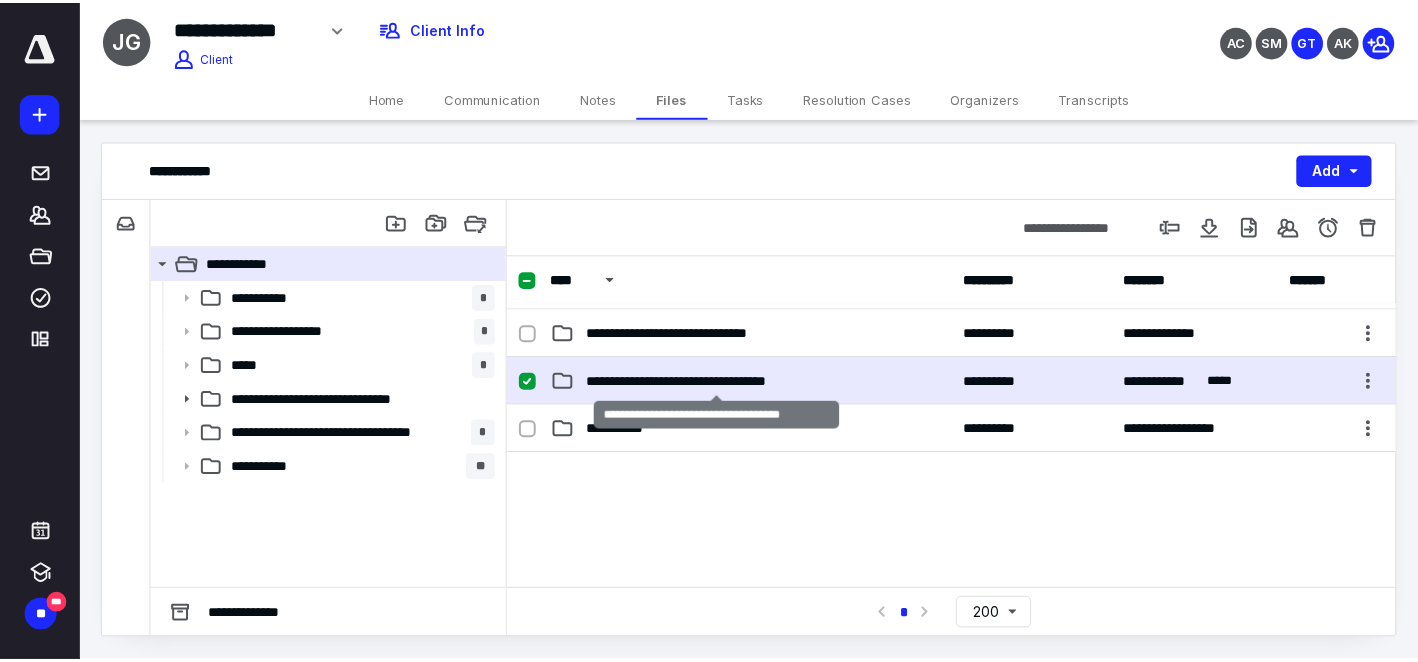 scroll, scrollTop: 0, scrollLeft: 0, axis: both 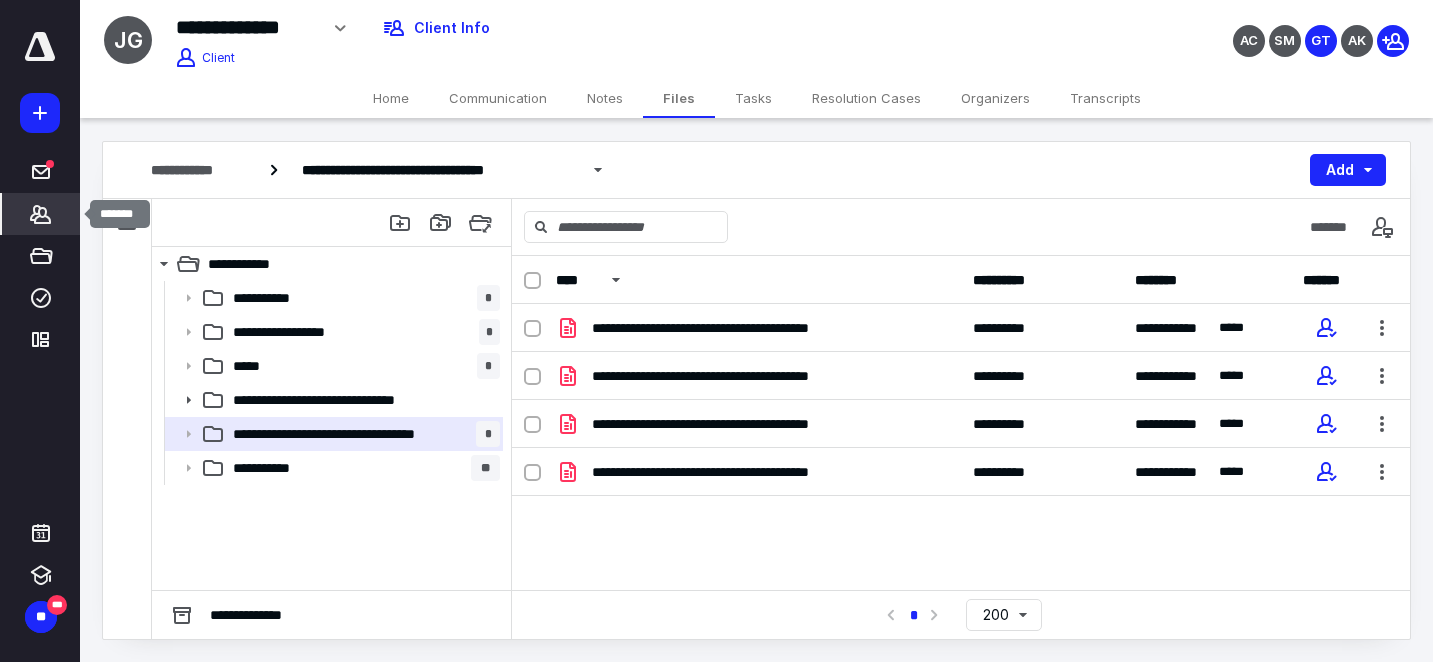 click 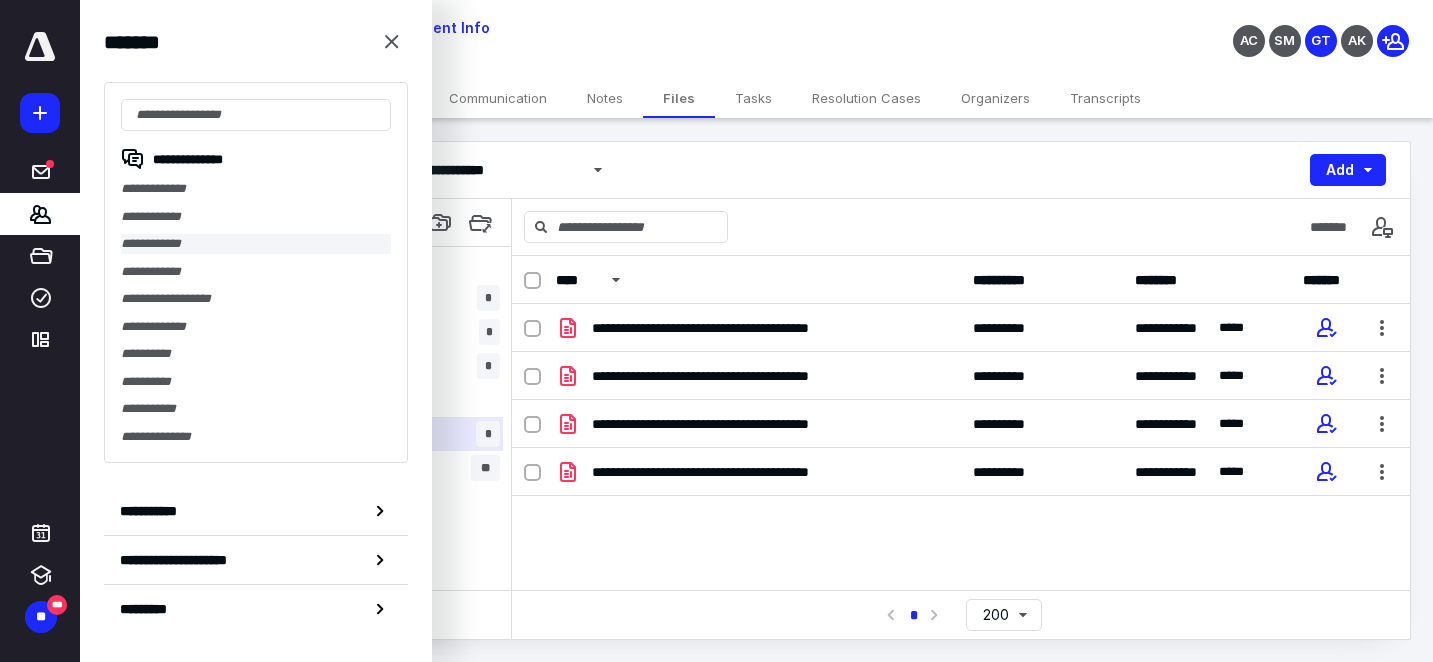 click on "**********" at bounding box center (256, 244) 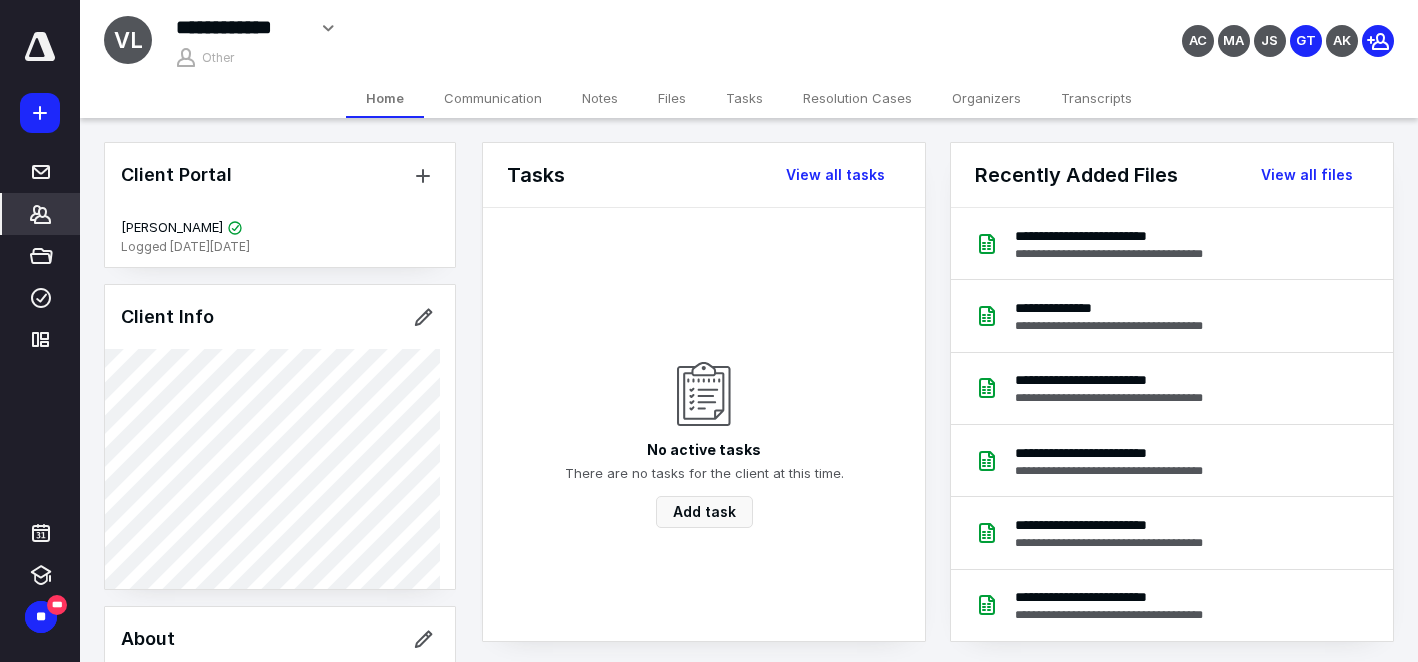 click on "Files" at bounding box center (672, 98) 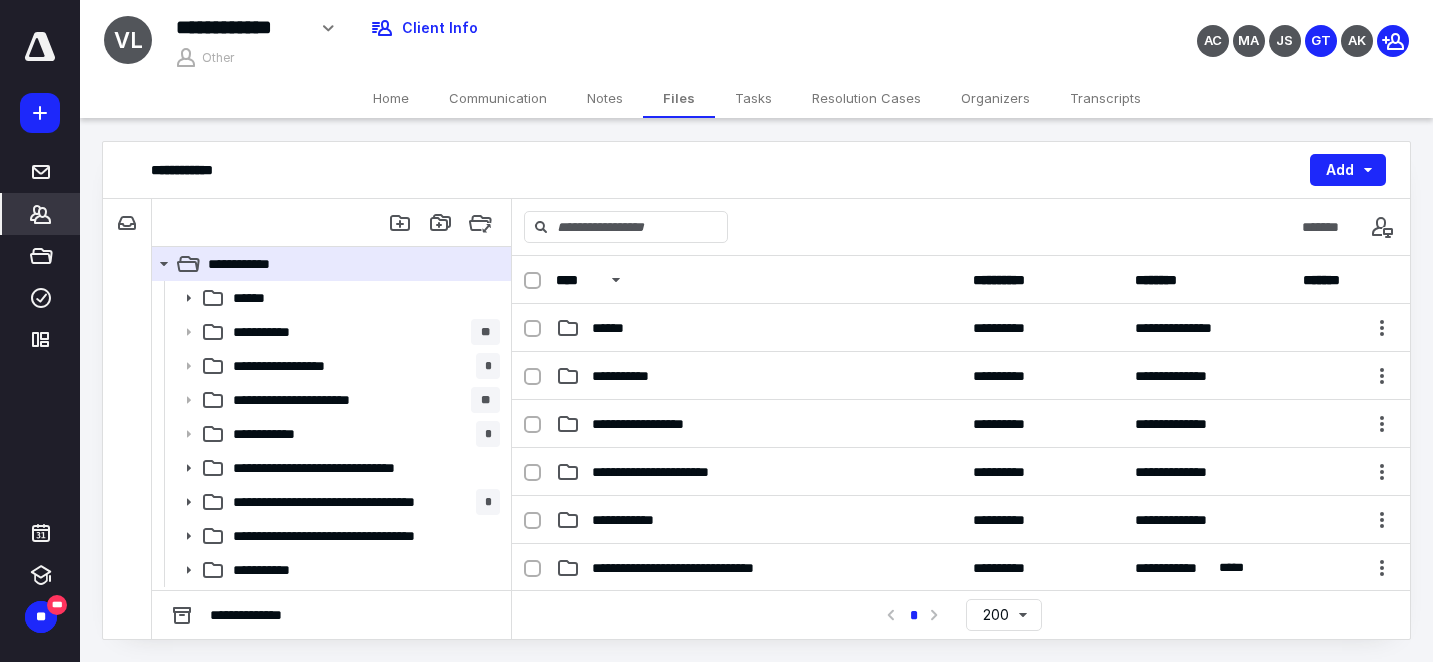 click on "*******" at bounding box center (41, 214) 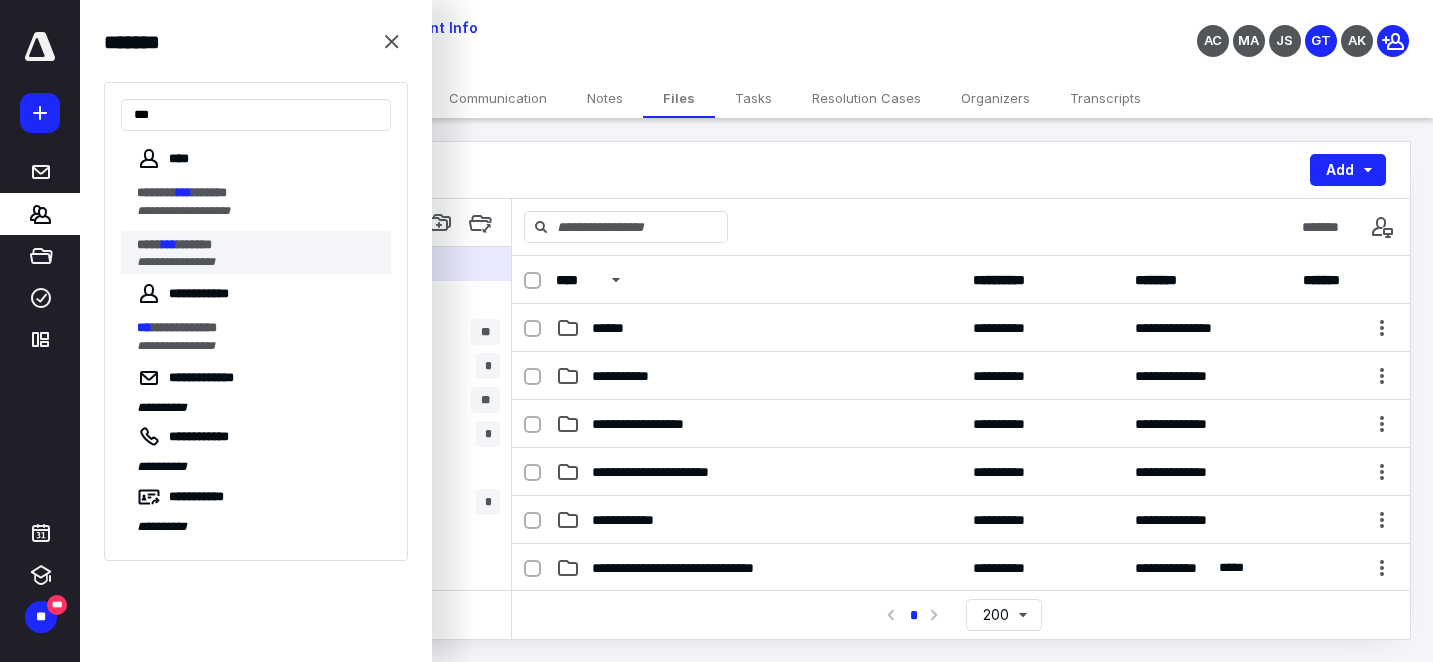 type on "***" 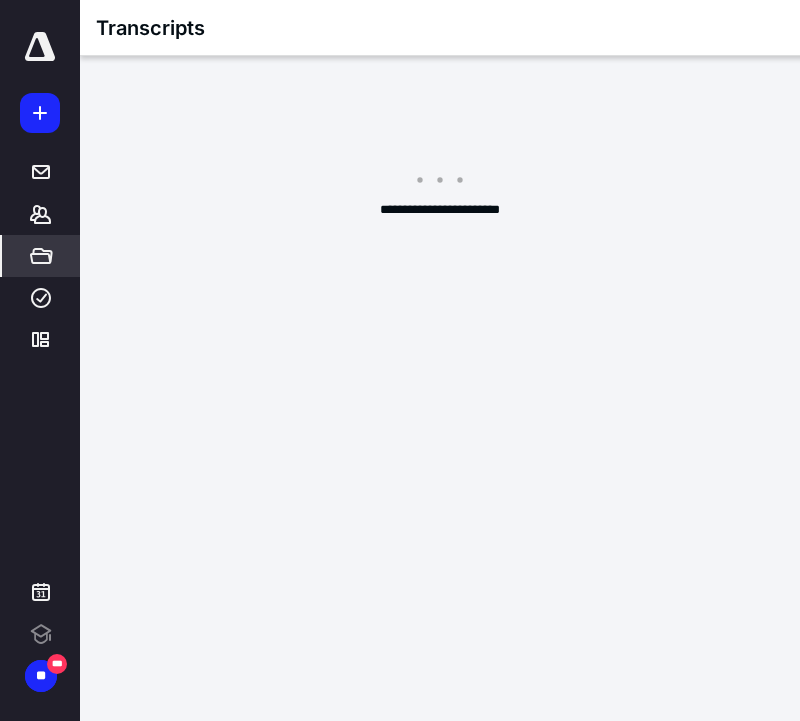 scroll, scrollTop: 0, scrollLeft: 0, axis: both 